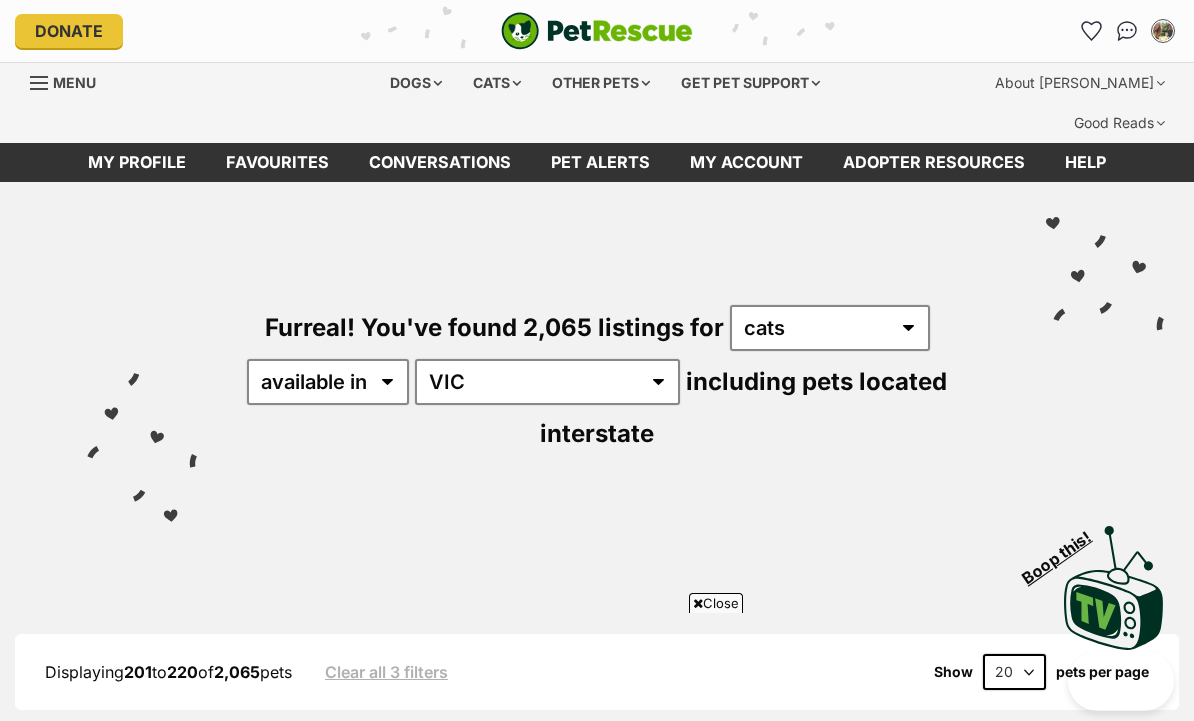 scroll, scrollTop: 613, scrollLeft: 0, axis: vertical 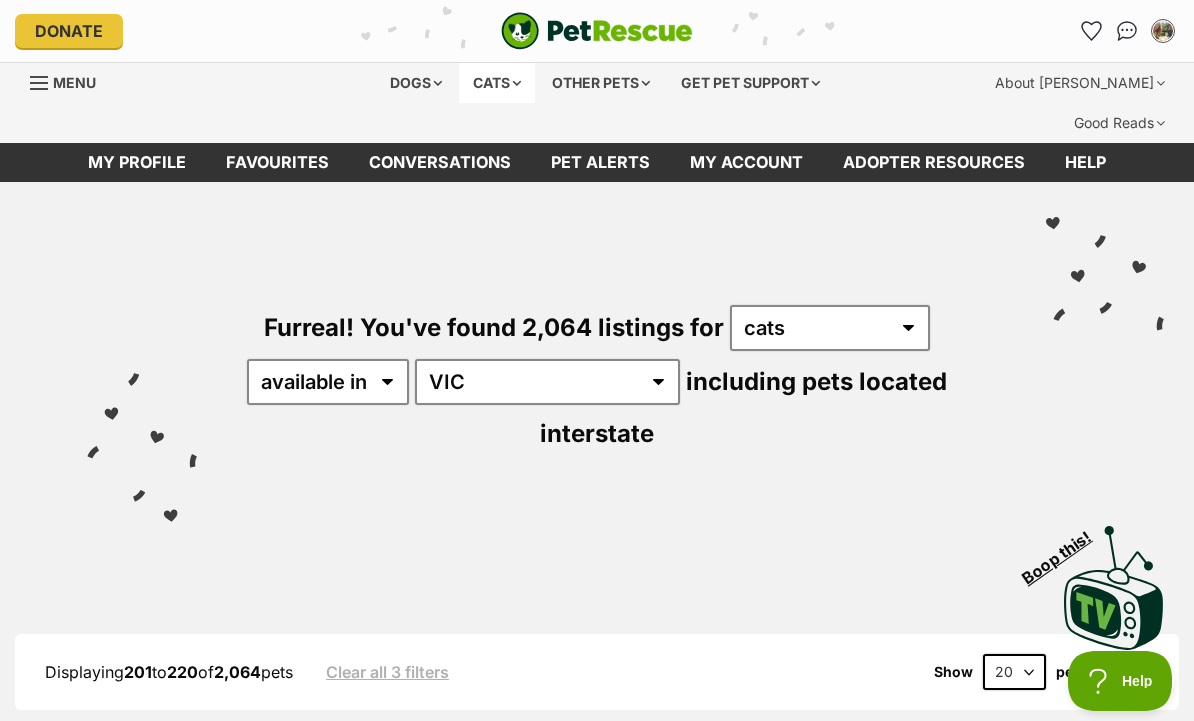 click on "Cats" at bounding box center [497, 83] 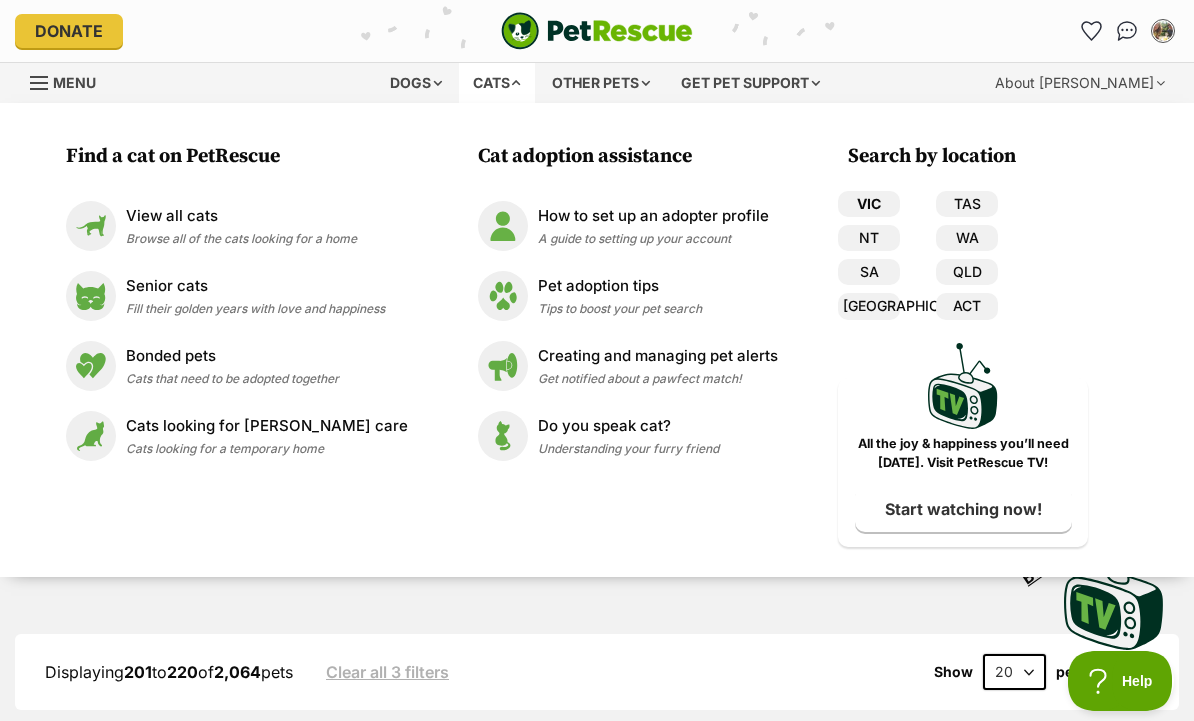 click on "VIC" at bounding box center (869, 204) 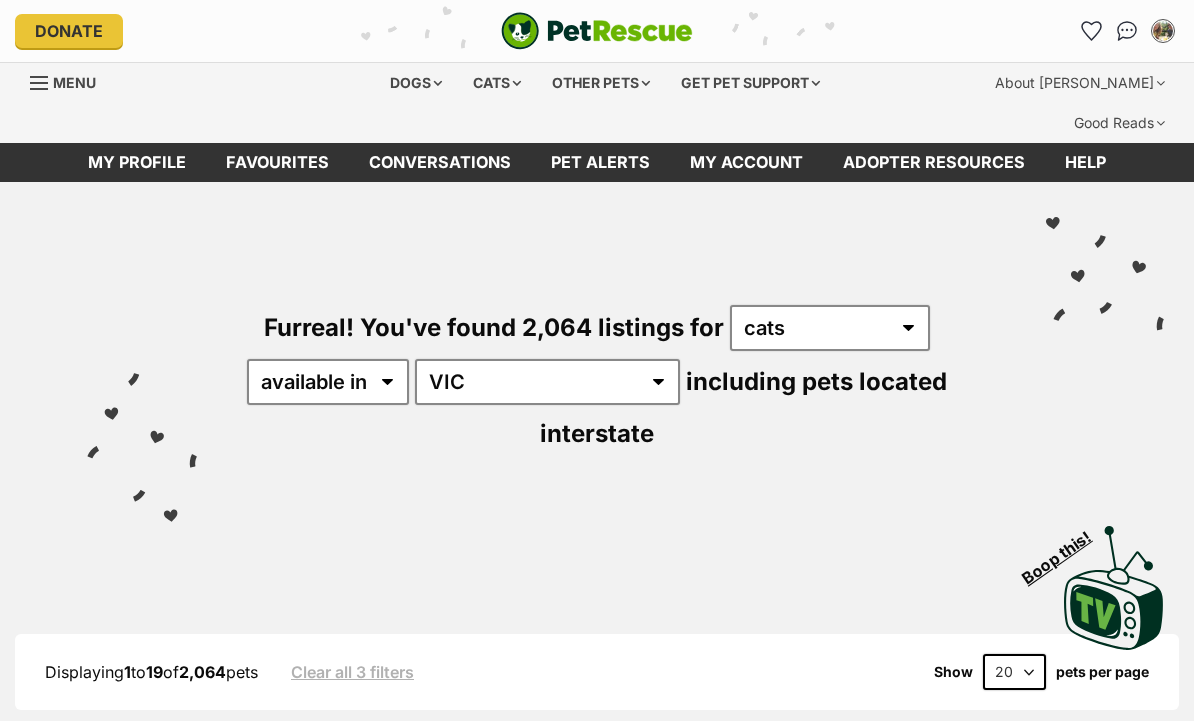 scroll, scrollTop: 0, scrollLeft: 0, axis: both 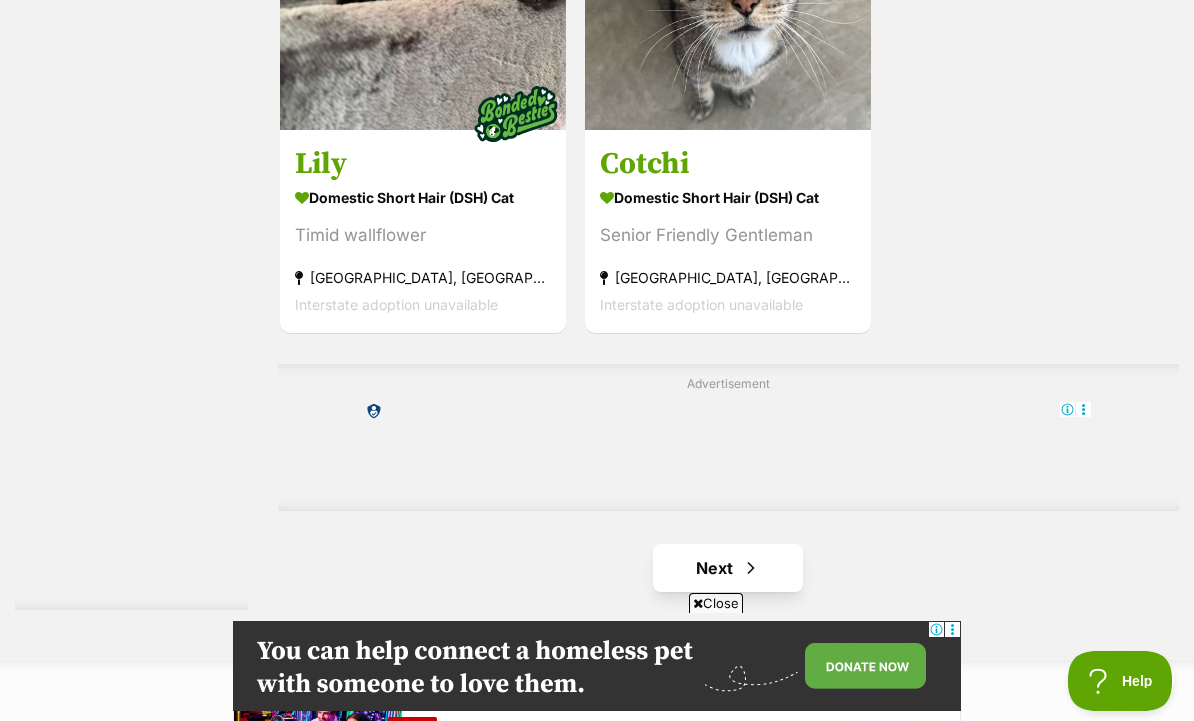 click at bounding box center [751, 568] 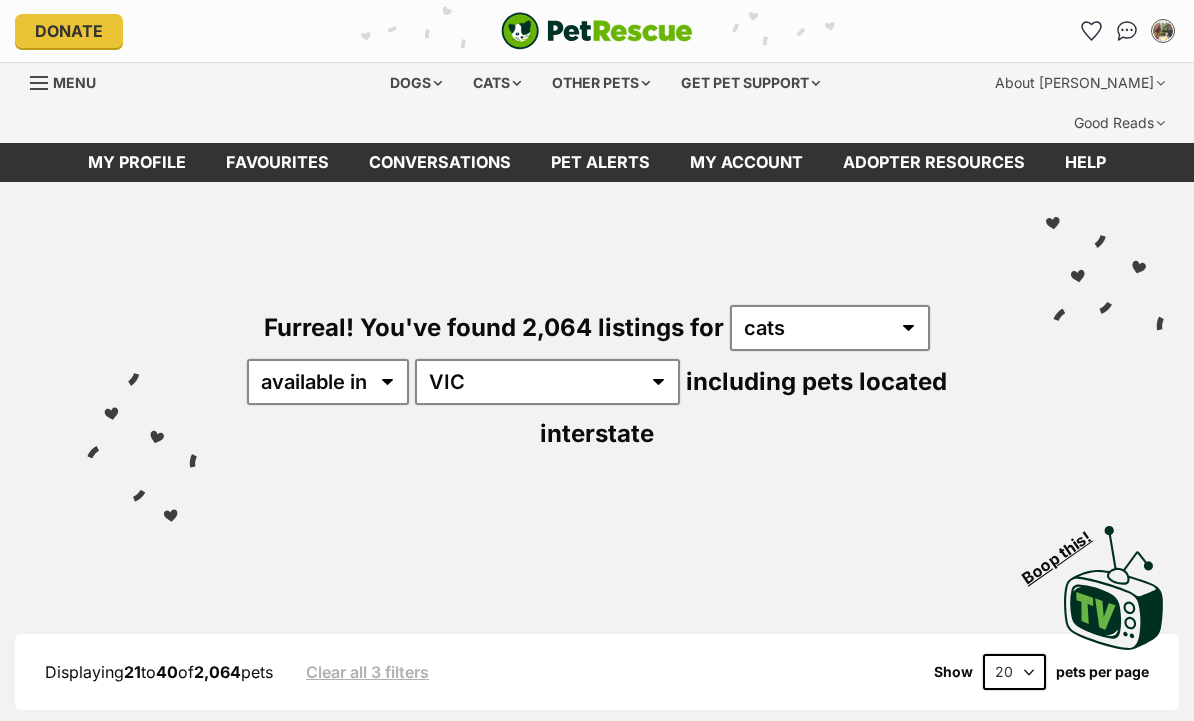 scroll, scrollTop: 272, scrollLeft: 0, axis: vertical 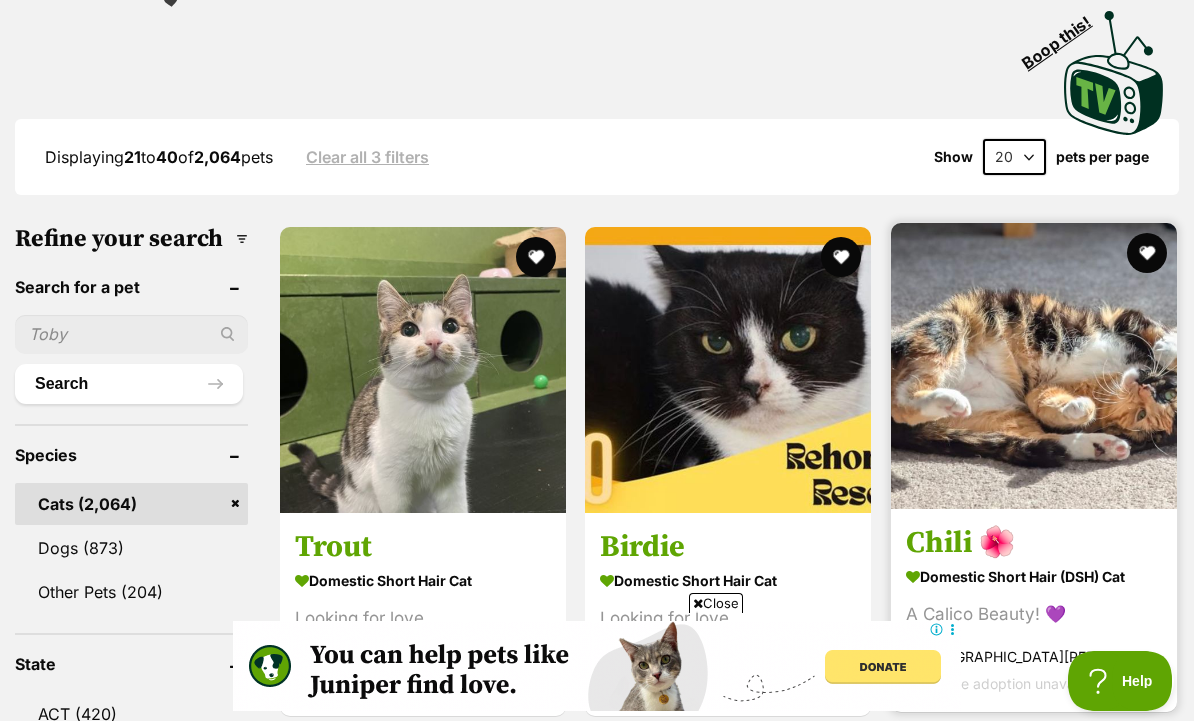 click at bounding box center (1034, 366) 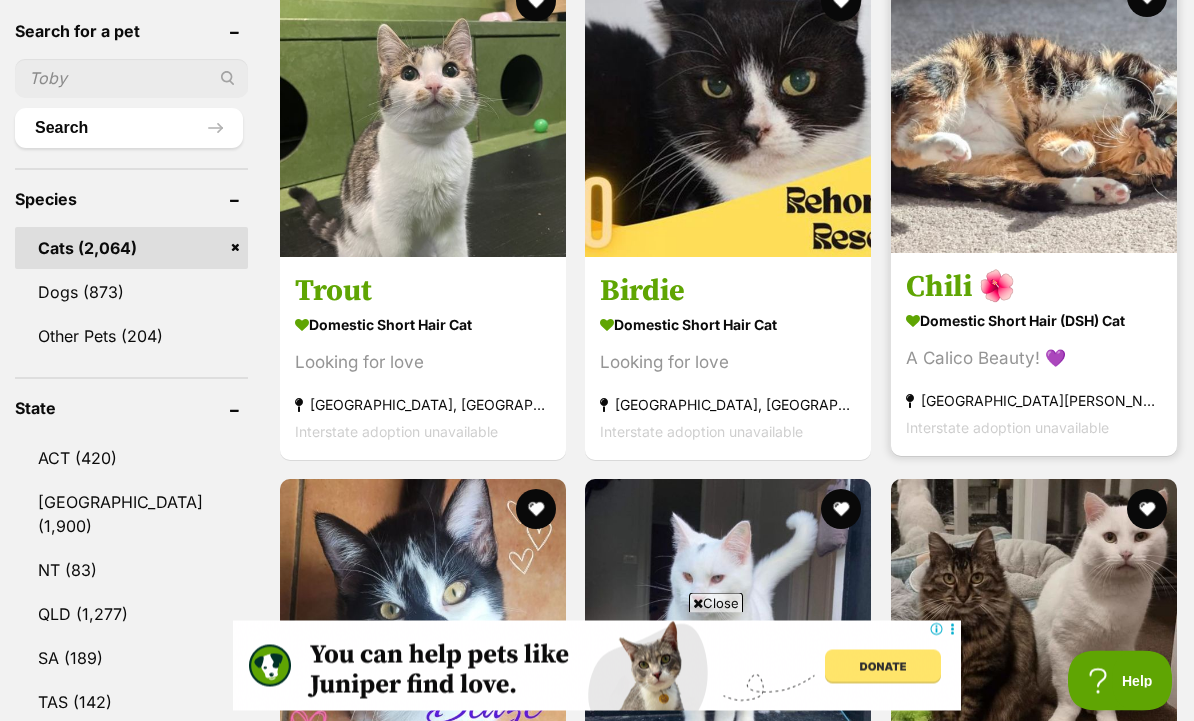 scroll, scrollTop: 0, scrollLeft: 0, axis: both 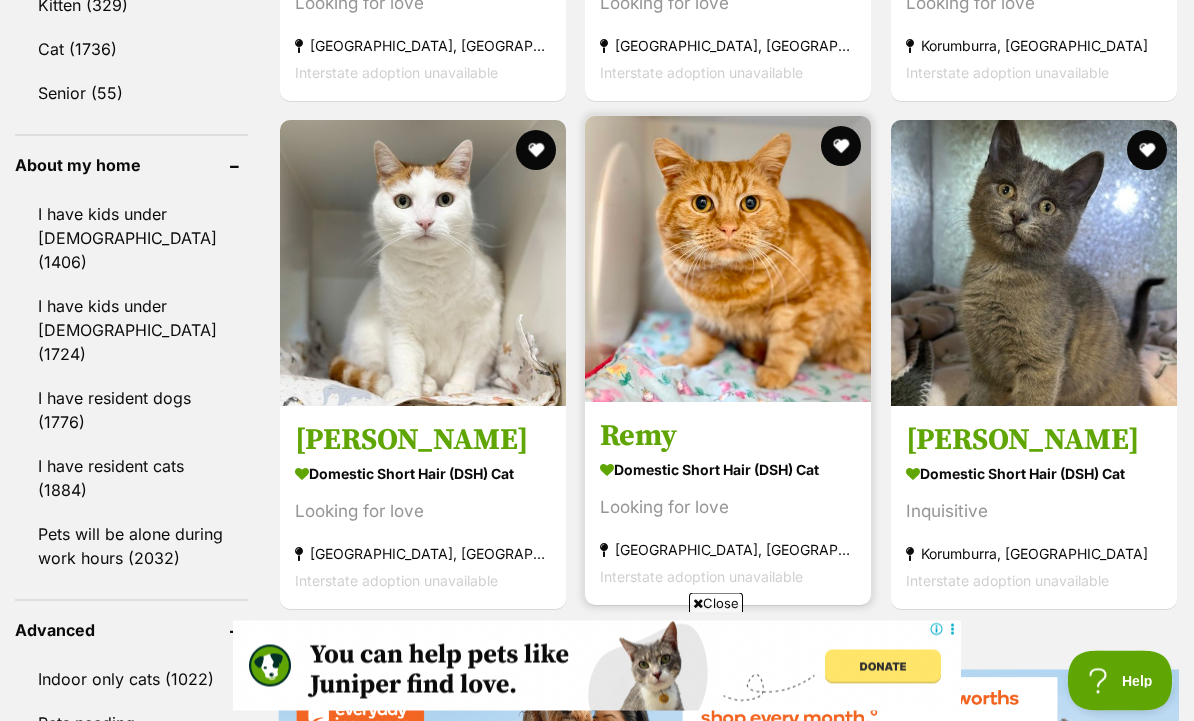 click at bounding box center [728, 260] 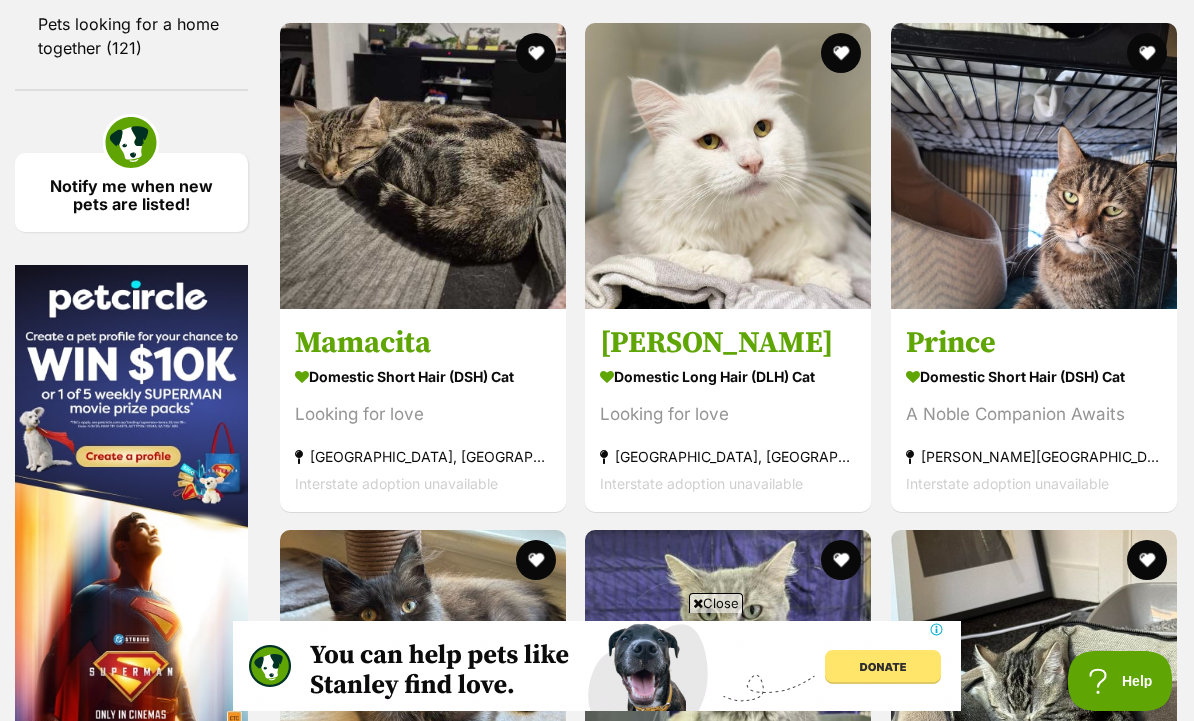 scroll, scrollTop: 0, scrollLeft: 0, axis: both 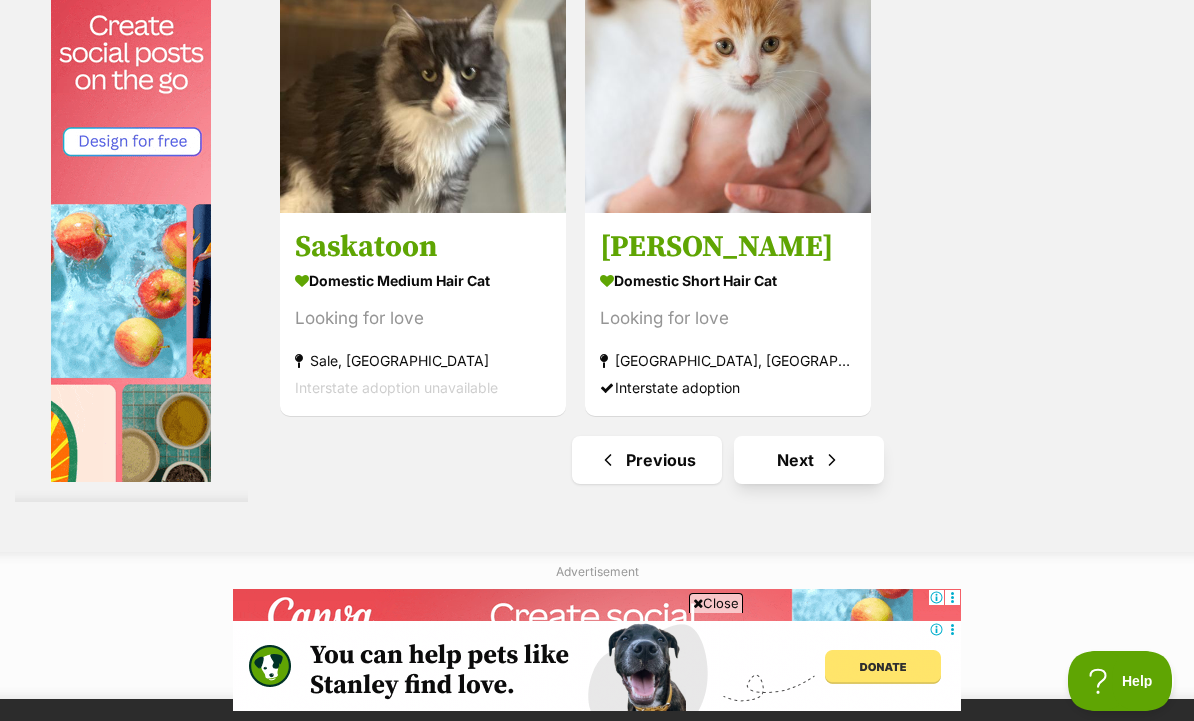 click at bounding box center [832, 460] 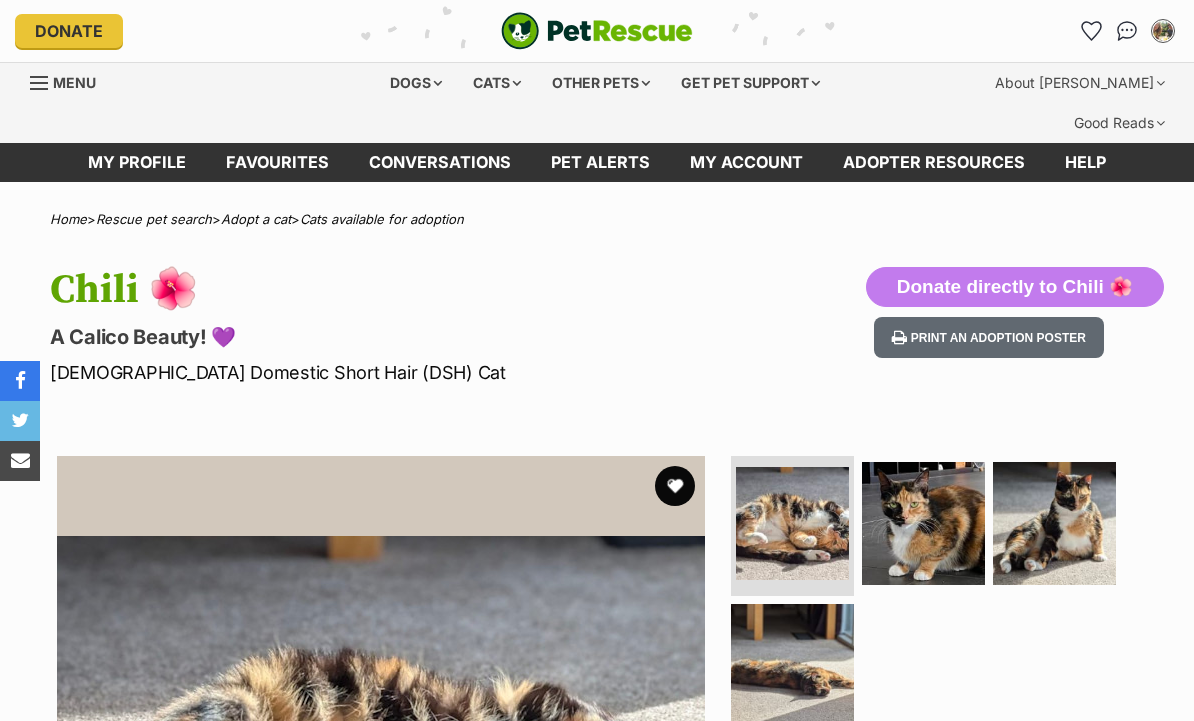 scroll, scrollTop: 0, scrollLeft: 0, axis: both 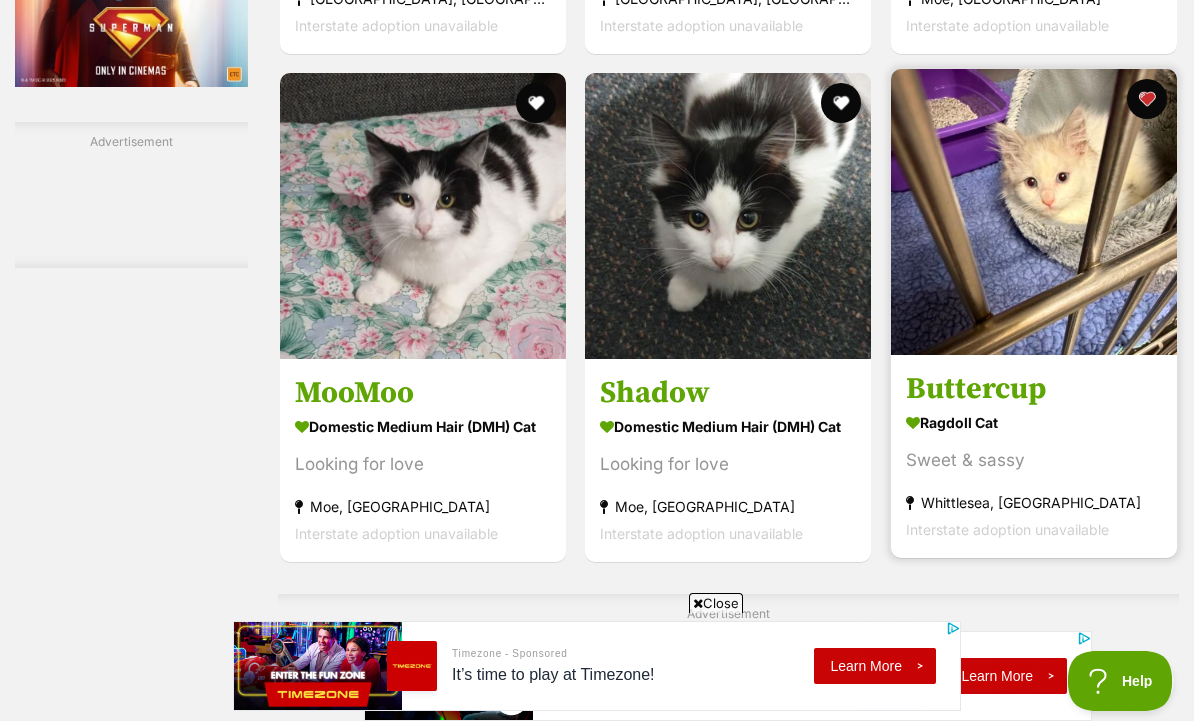 click at bounding box center [1034, 212] 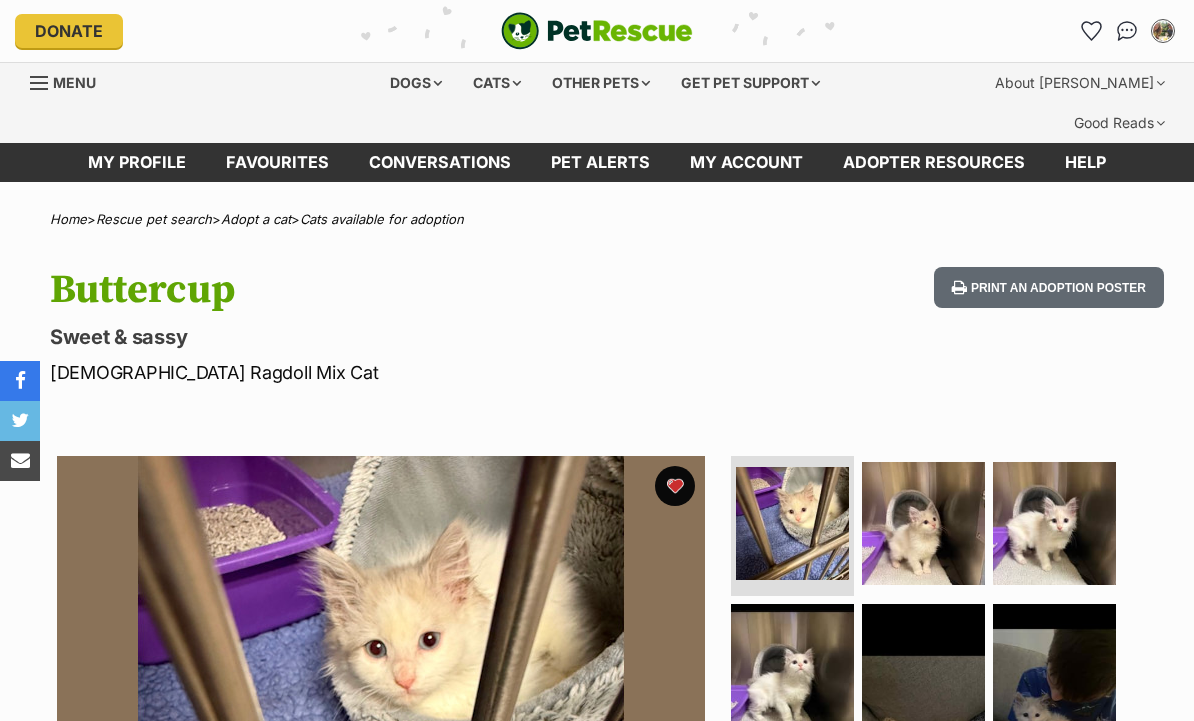 scroll, scrollTop: 0, scrollLeft: 0, axis: both 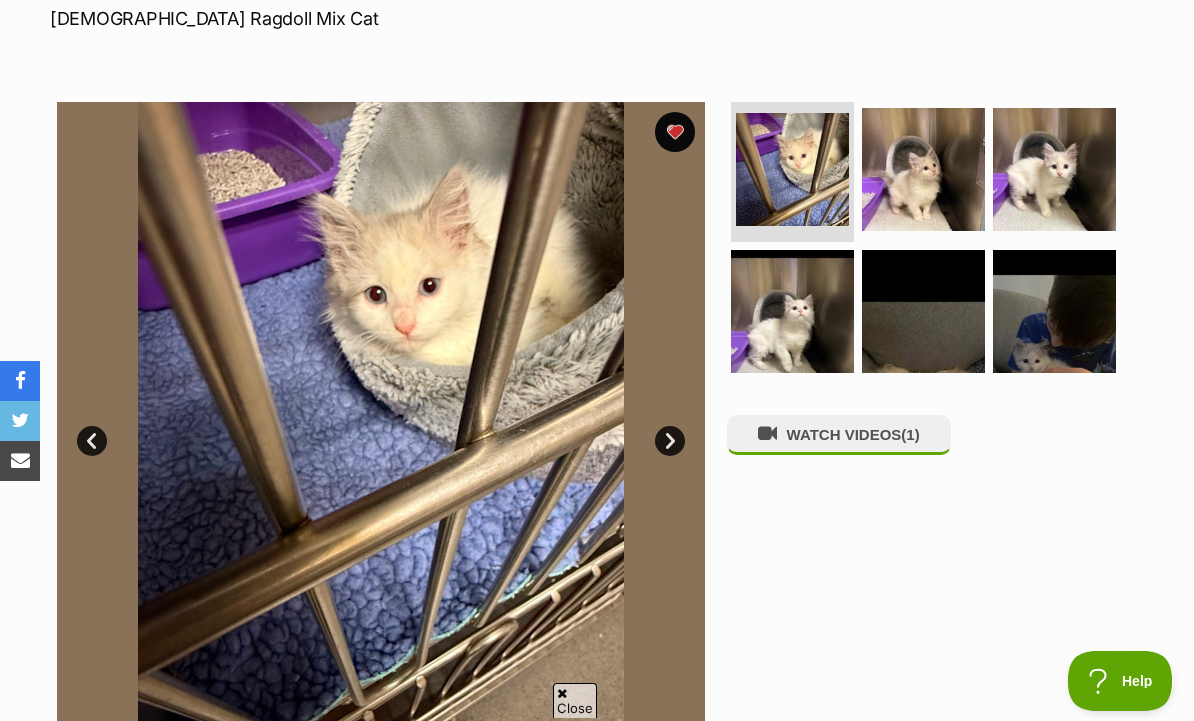 click on "Next" at bounding box center (670, 441) 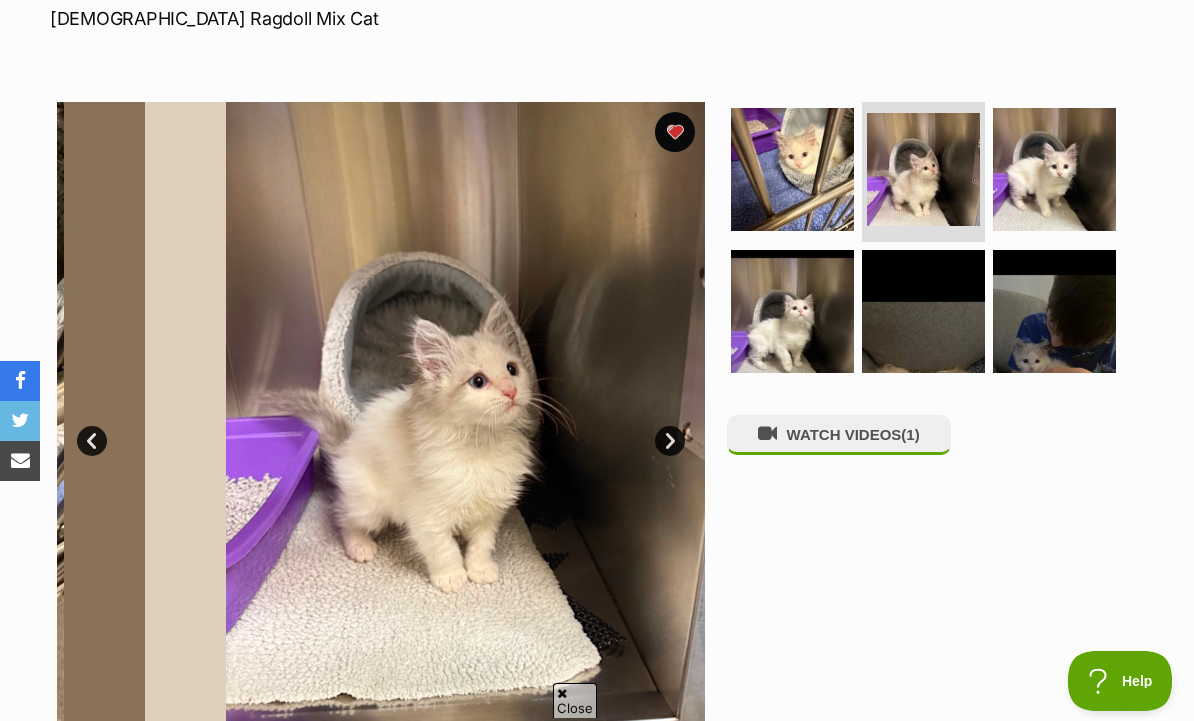 scroll, scrollTop: 0, scrollLeft: 0, axis: both 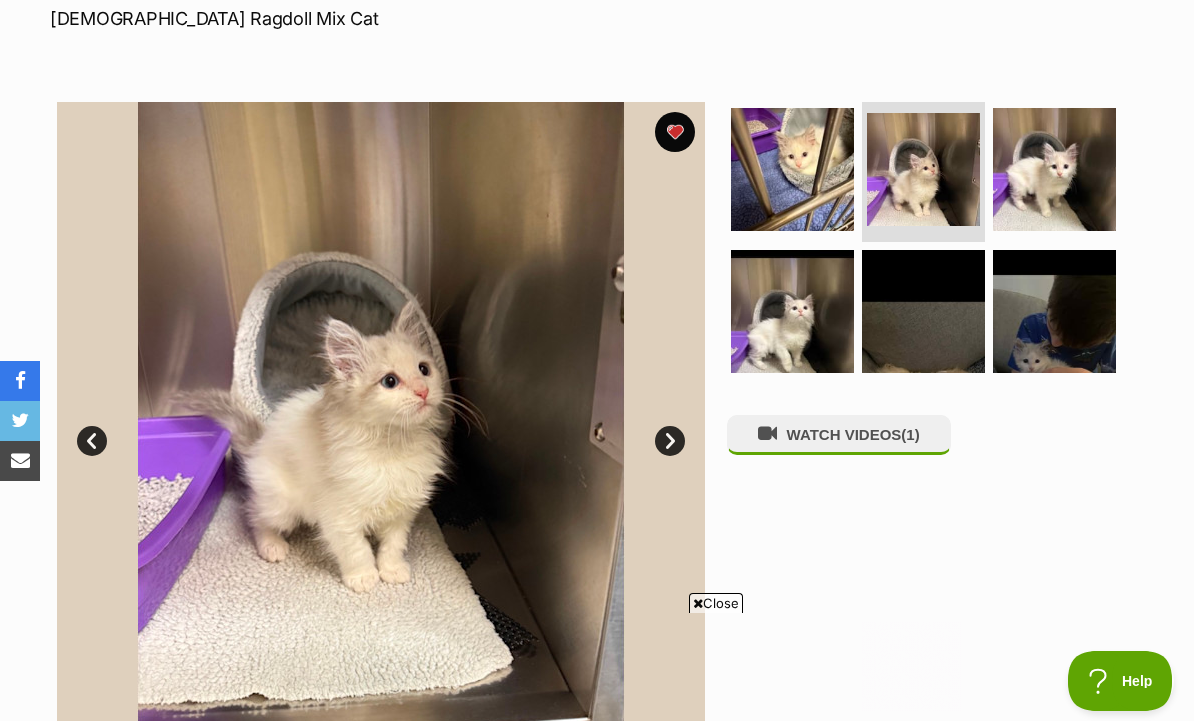 click on "Next" at bounding box center (670, 441) 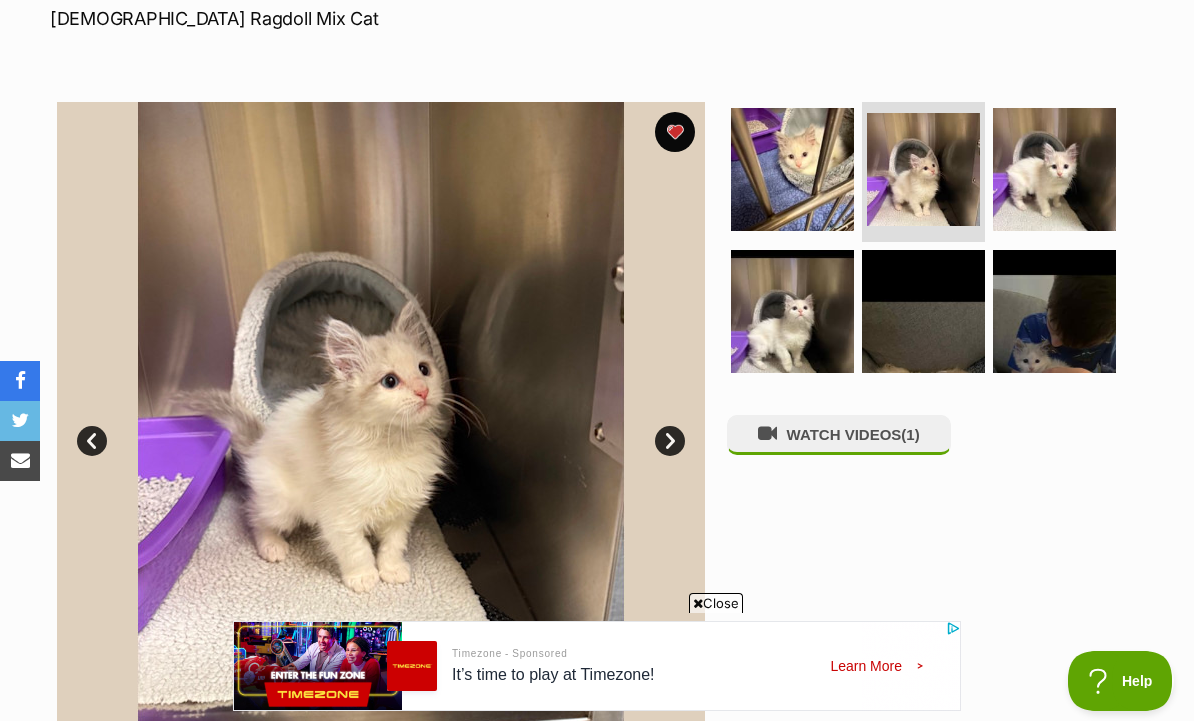 scroll, scrollTop: 0, scrollLeft: 0, axis: both 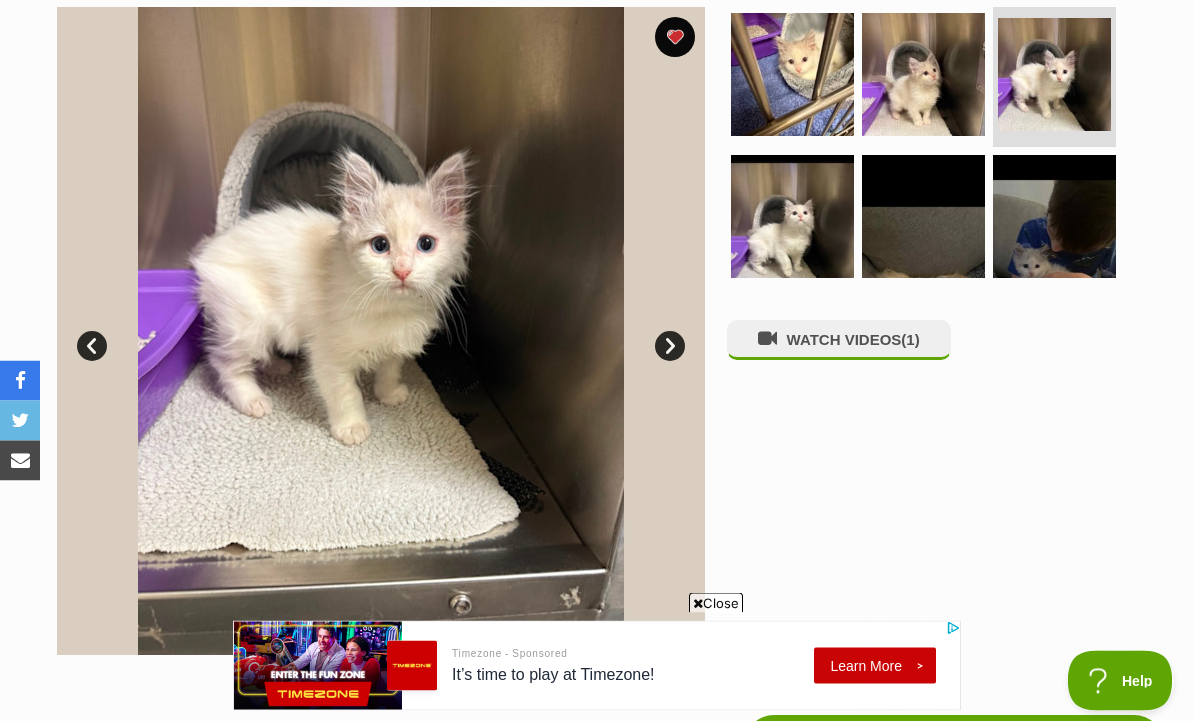 click on "Next" at bounding box center [670, 347] 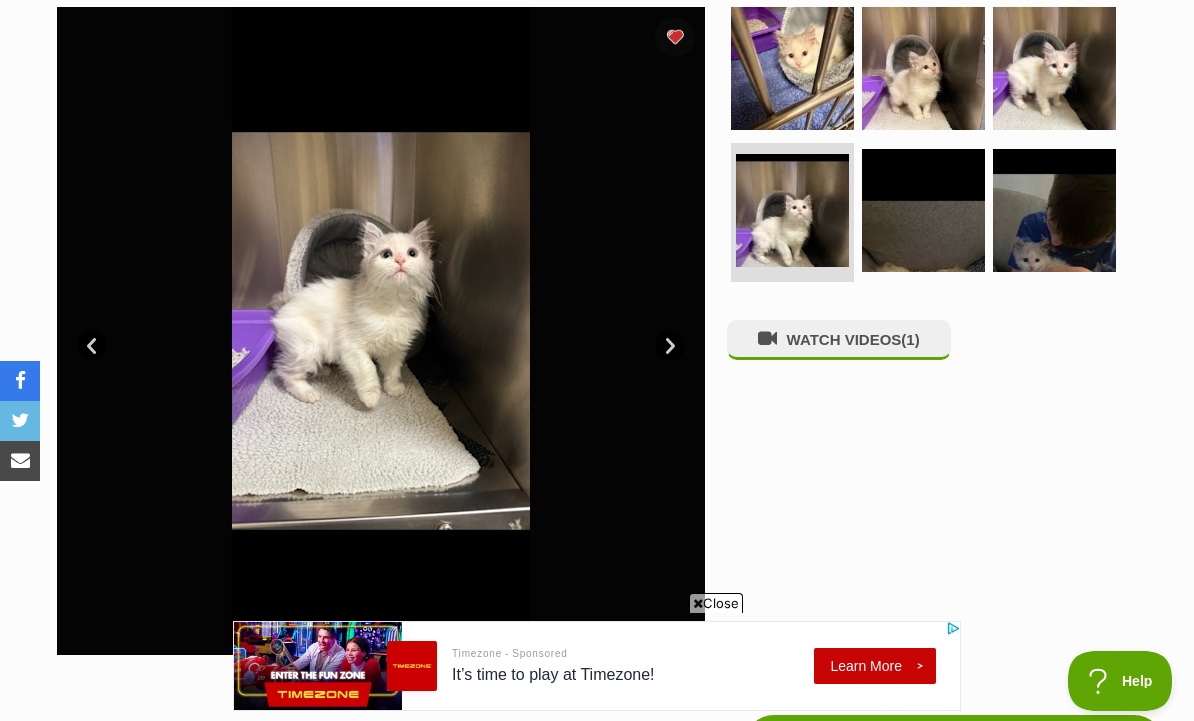 click on "Next" at bounding box center (670, 346) 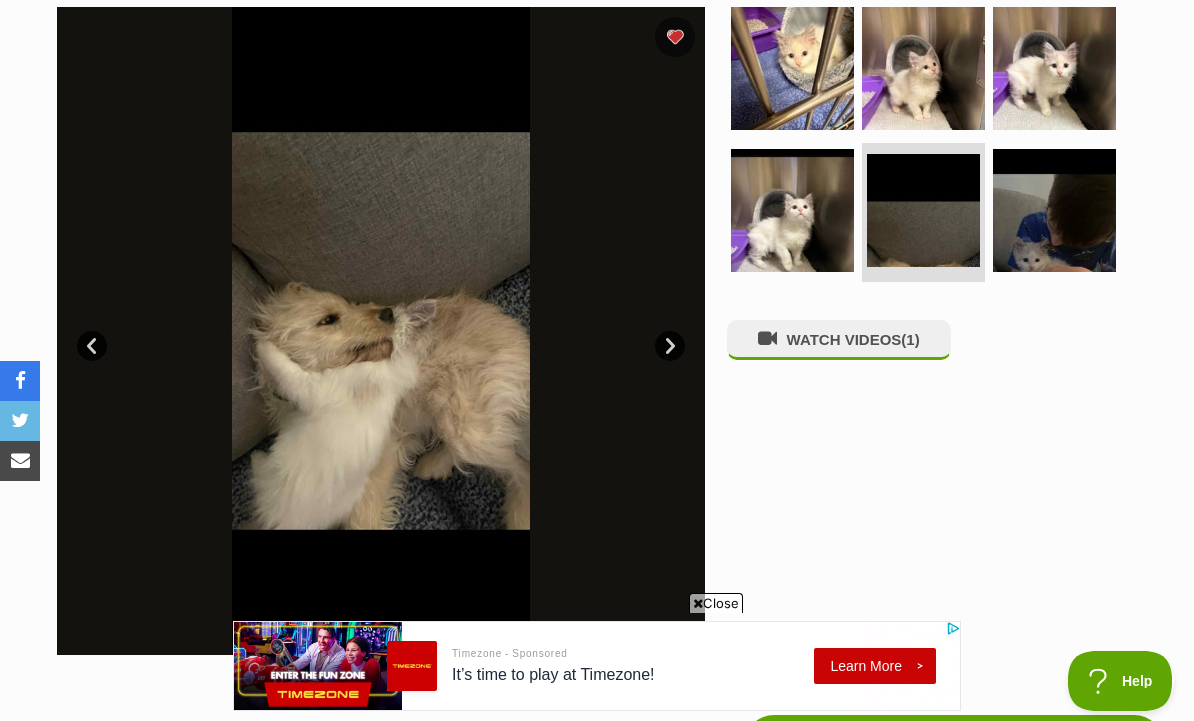click on "Next" at bounding box center [670, 346] 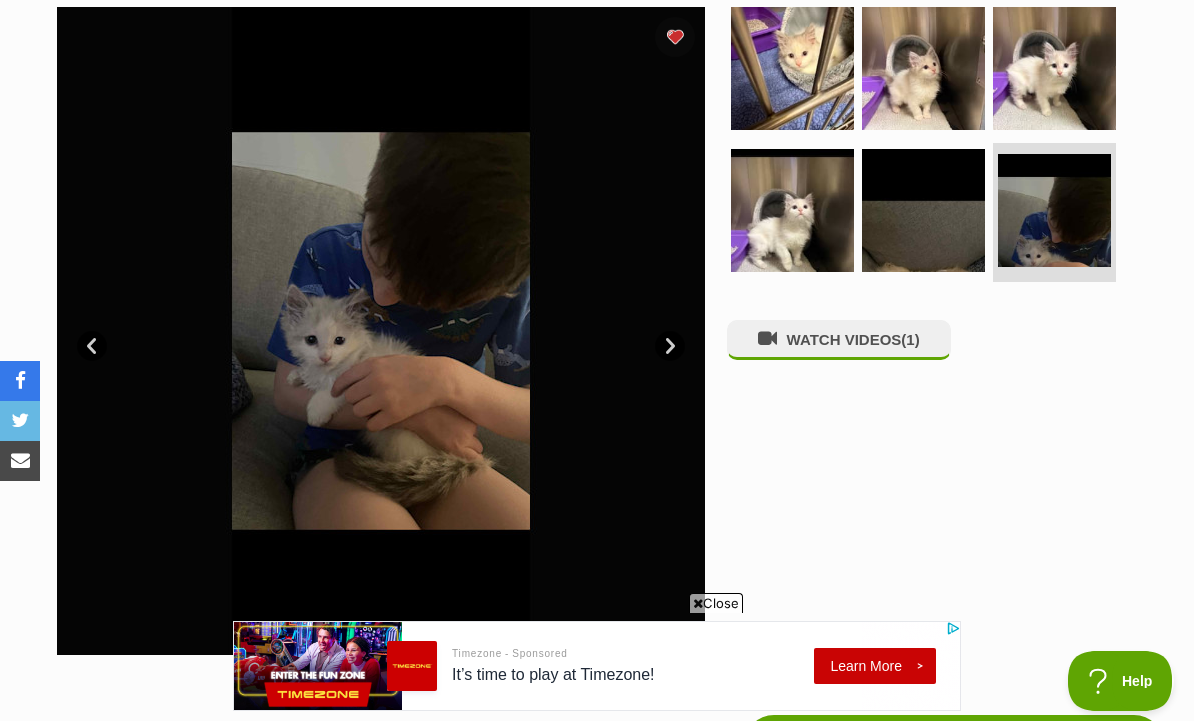 click on "Next" at bounding box center (670, 346) 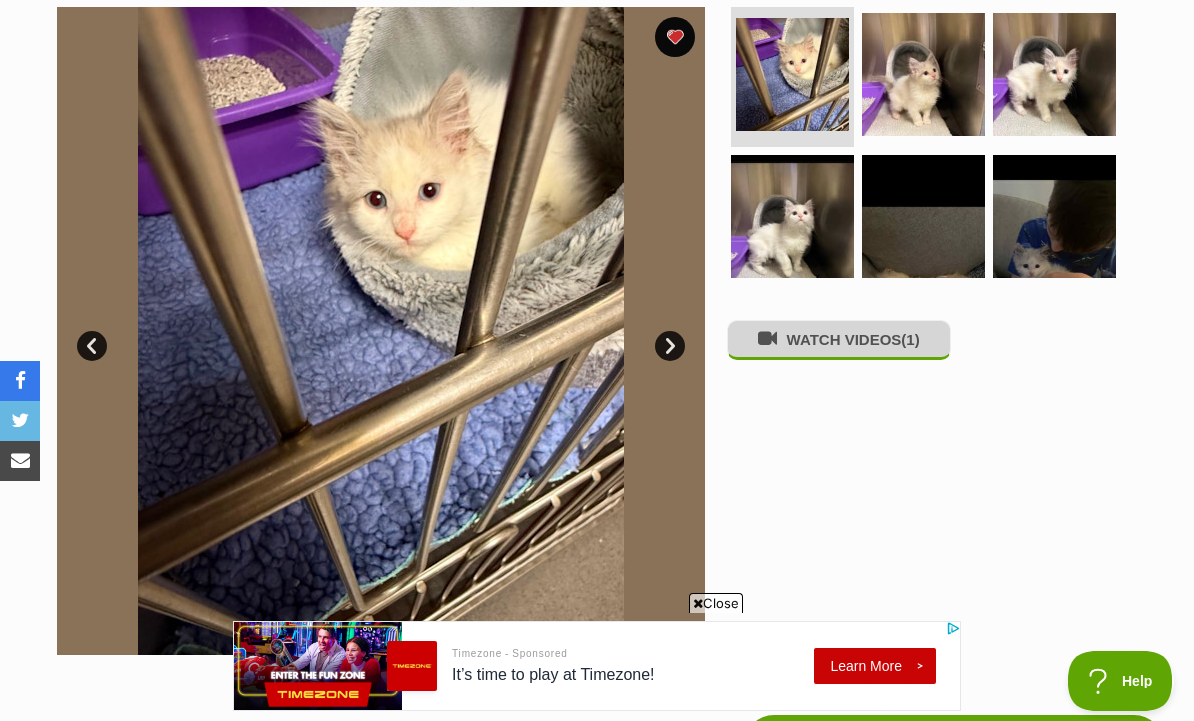 click on "WATCH VIDEOS
(1)" at bounding box center (839, 339) 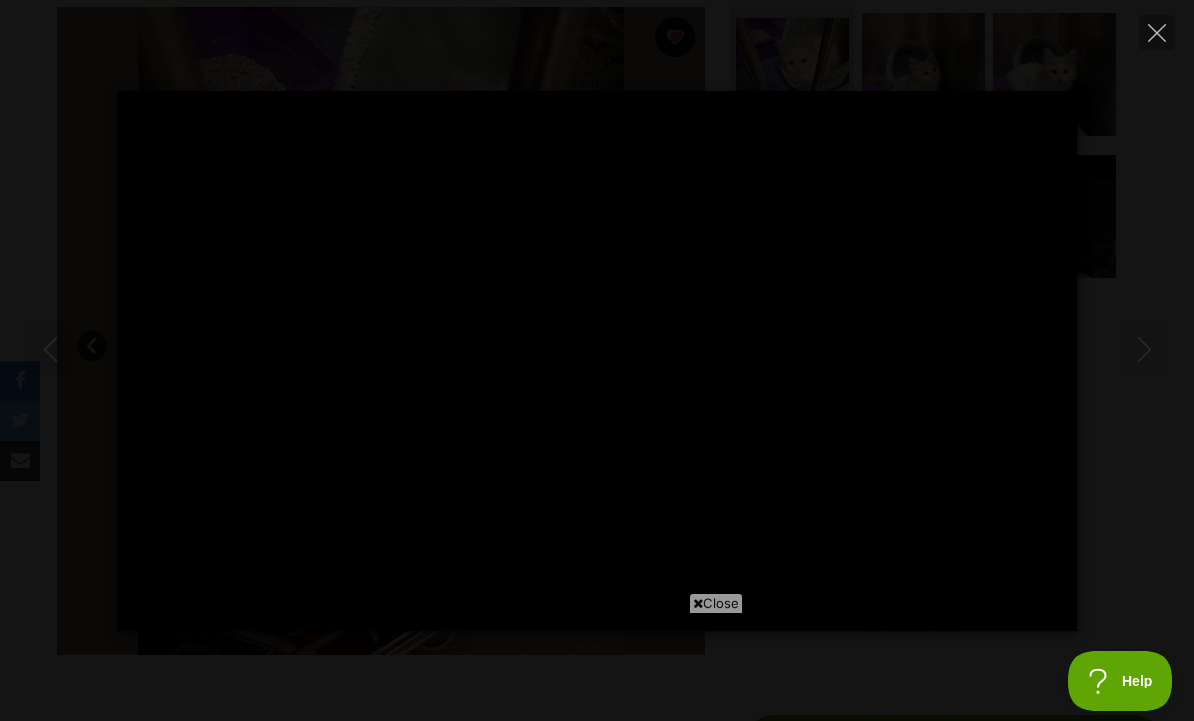 scroll, scrollTop: 0, scrollLeft: 0, axis: both 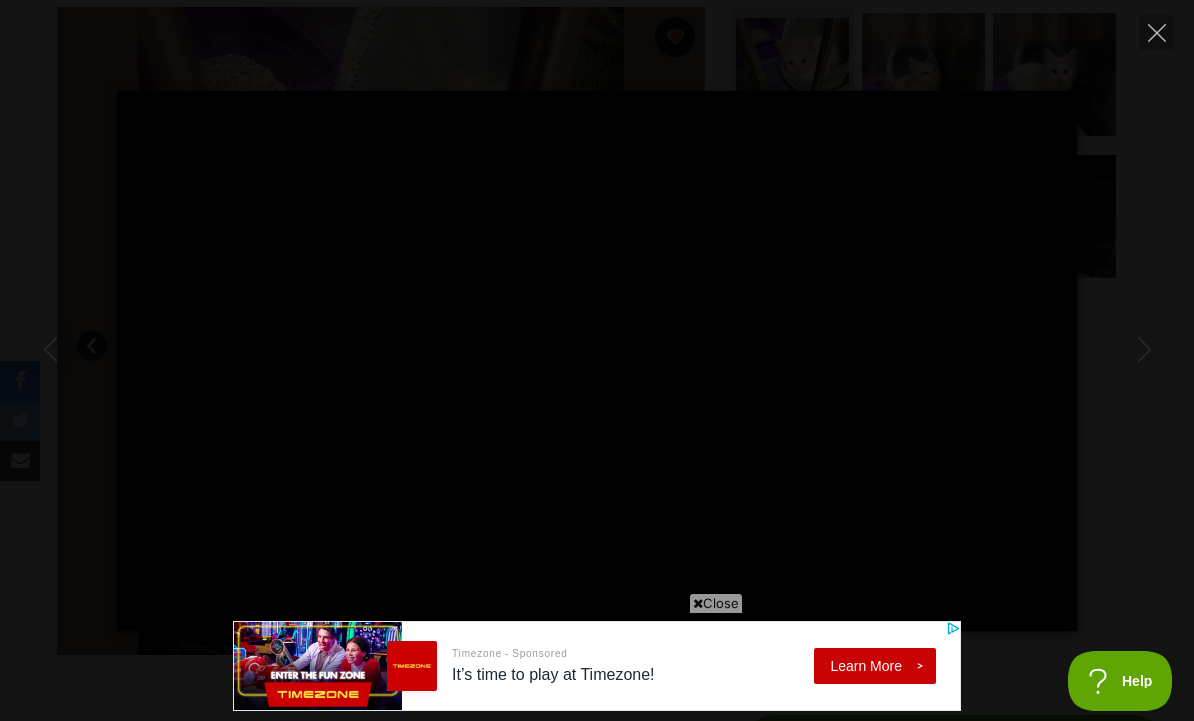 type on "100" 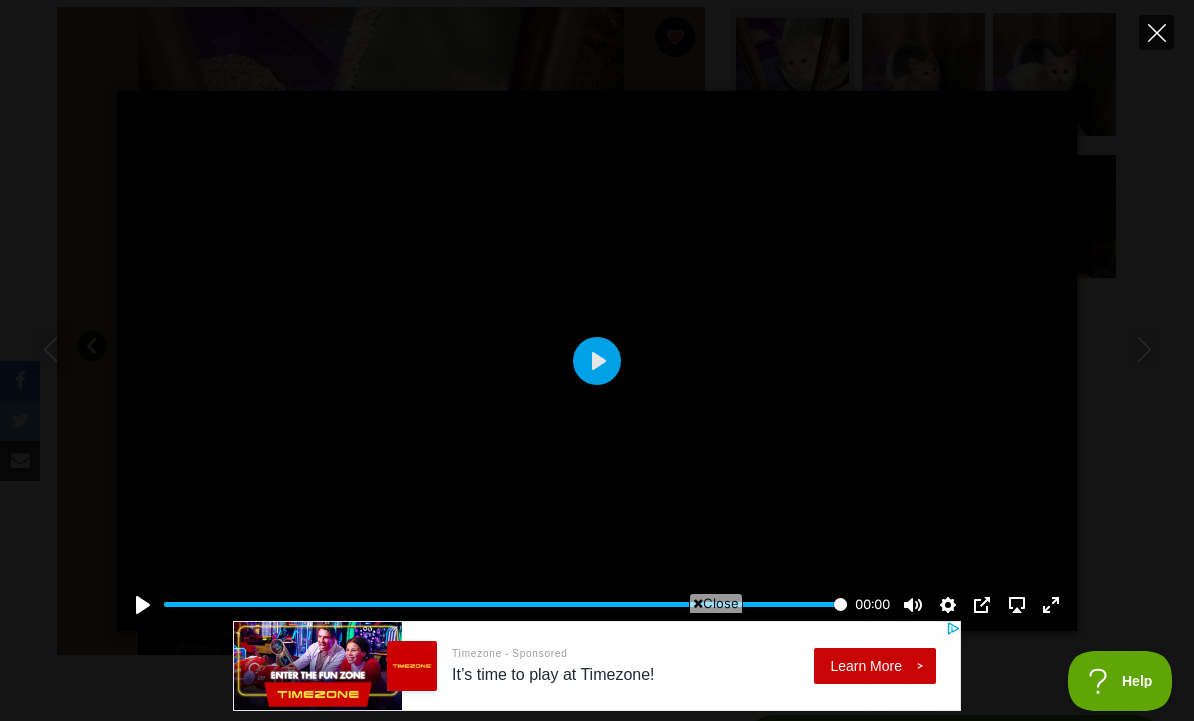 click at bounding box center [1156, 32] 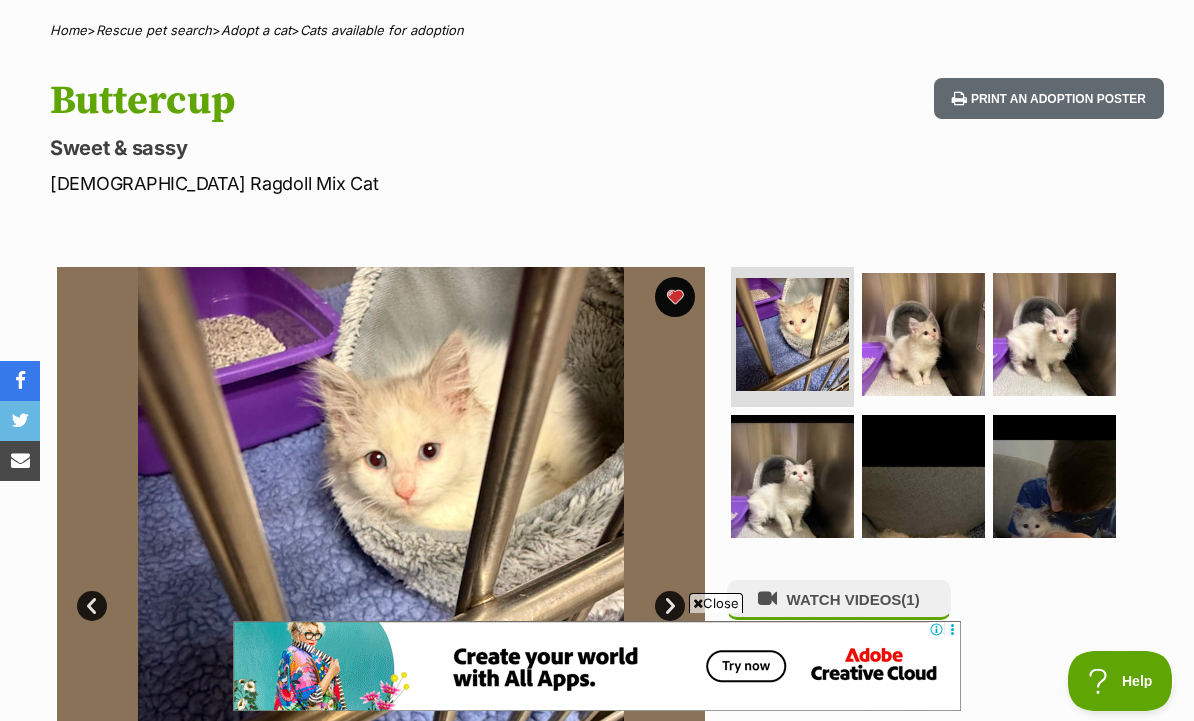 scroll, scrollTop: 217, scrollLeft: 0, axis: vertical 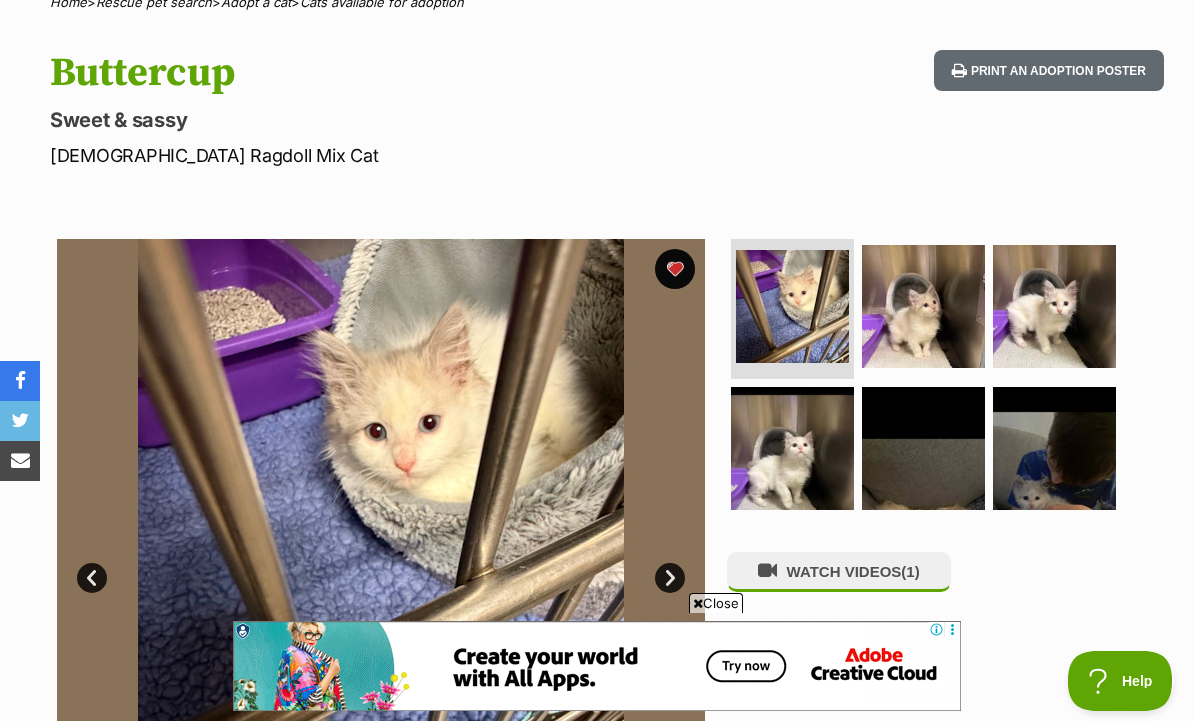 click on "Next" at bounding box center (670, 578) 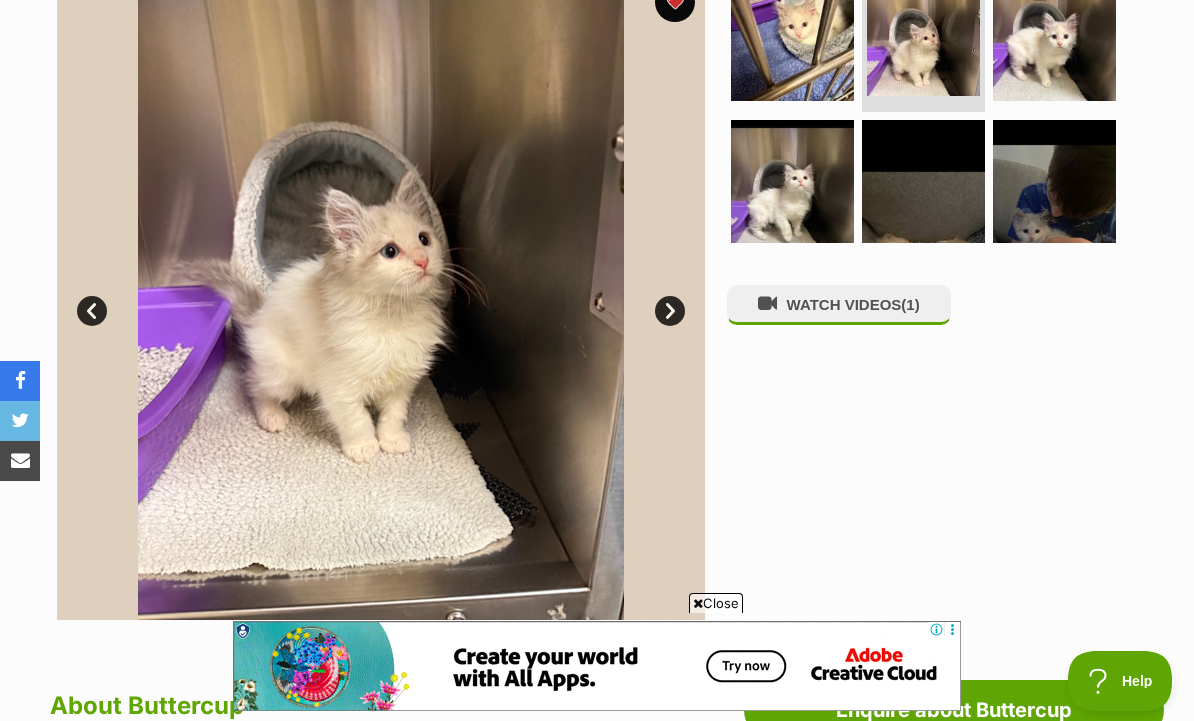 scroll, scrollTop: 483, scrollLeft: 0, axis: vertical 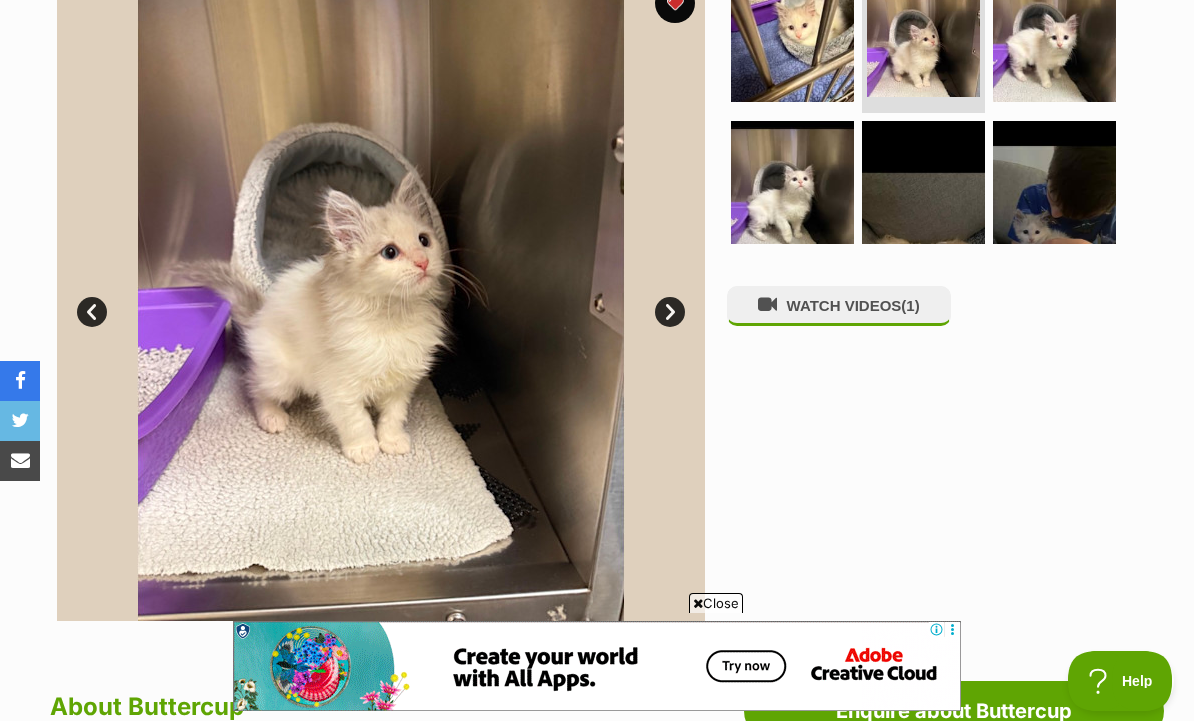 click on "Next" at bounding box center [670, 312] 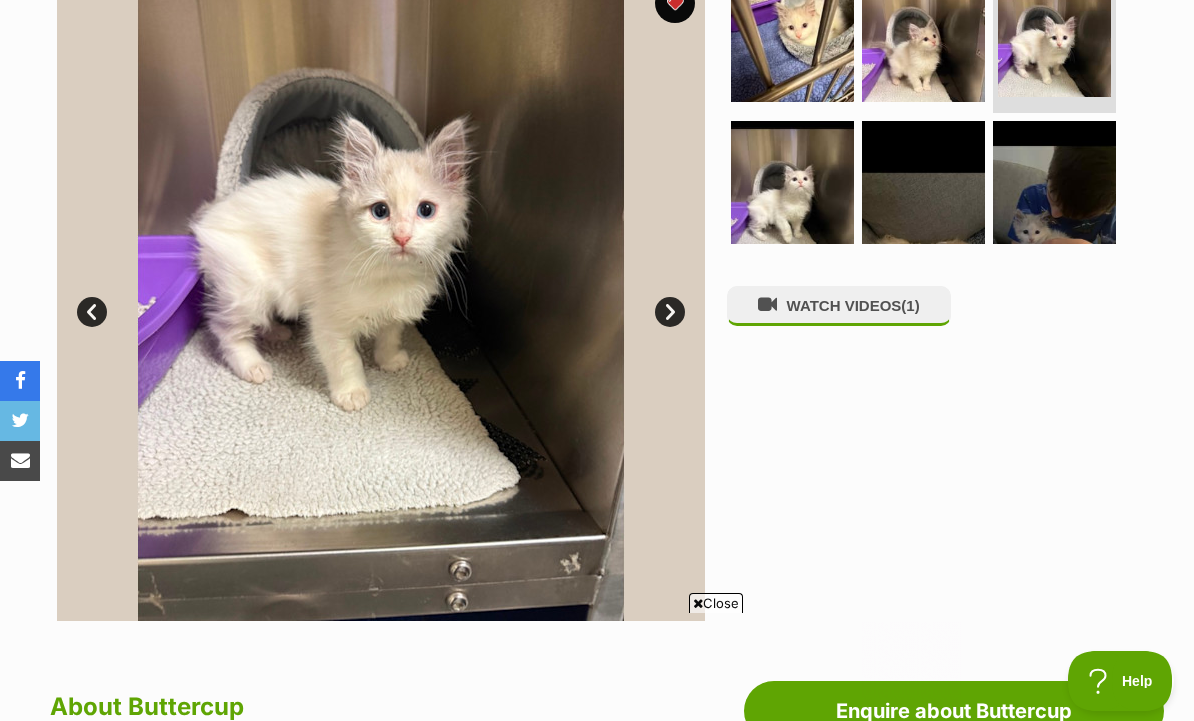 scroll, scrollTop: 216, scrollLeft: 0, axis: vertical 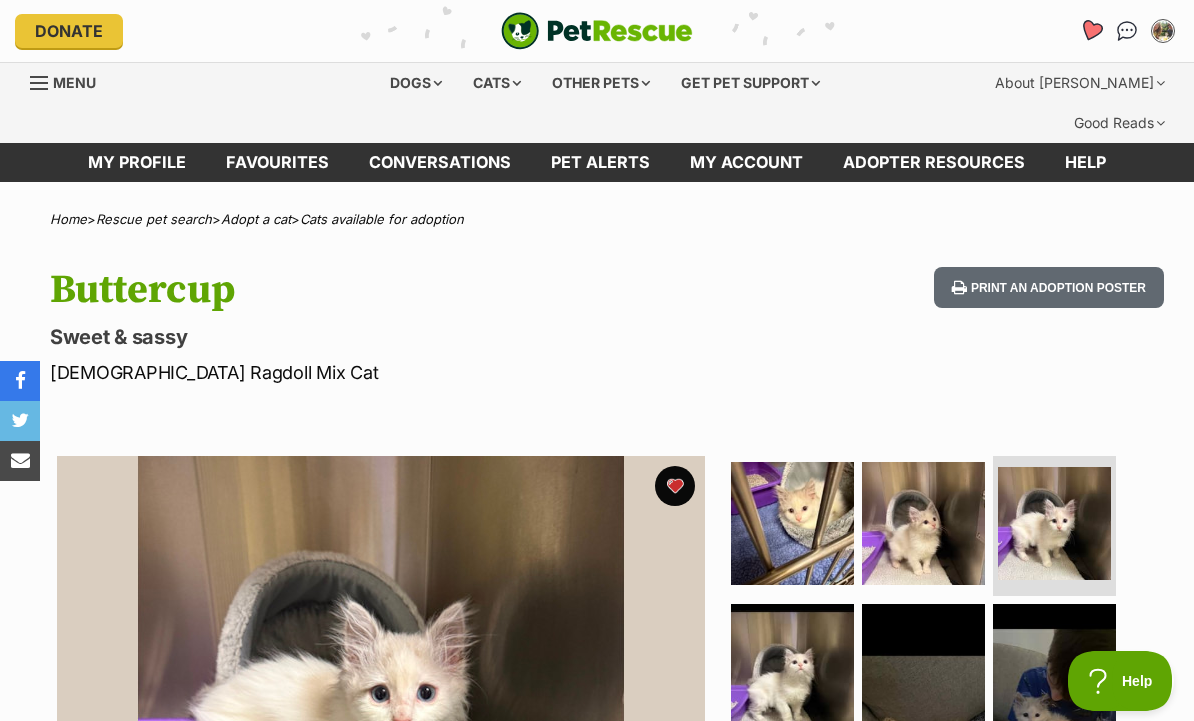 click 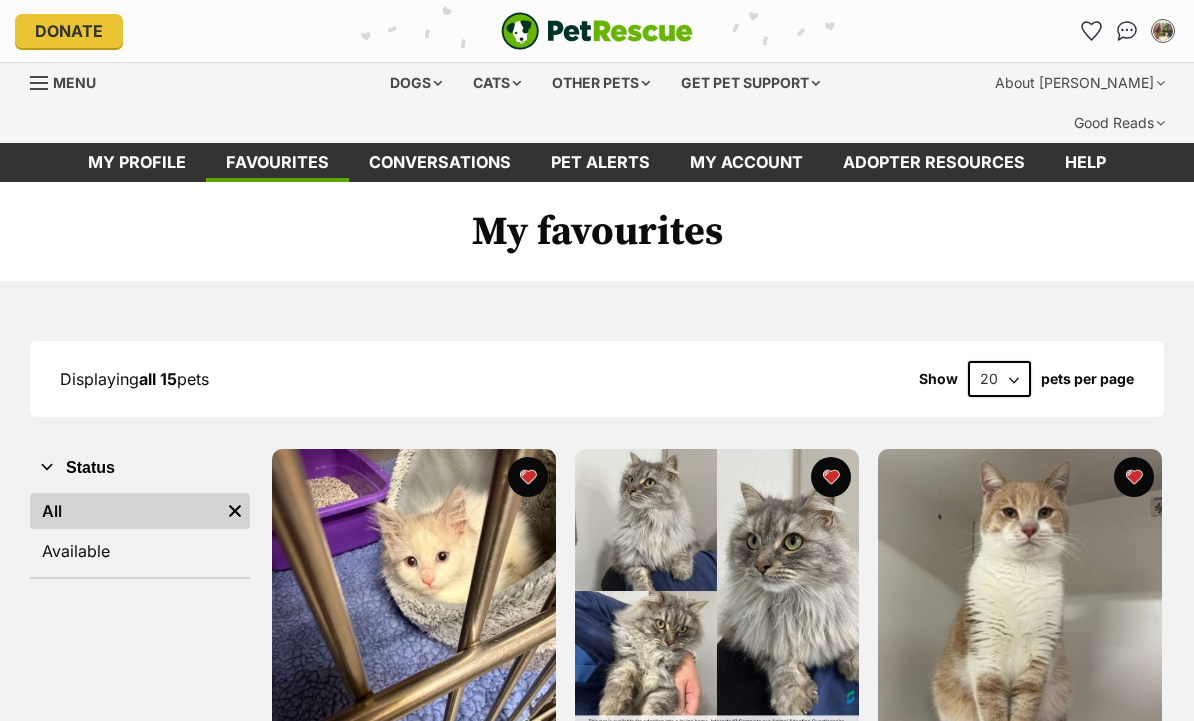 scroll, scrollTop: 0, scrollLeft: 0, axis: both 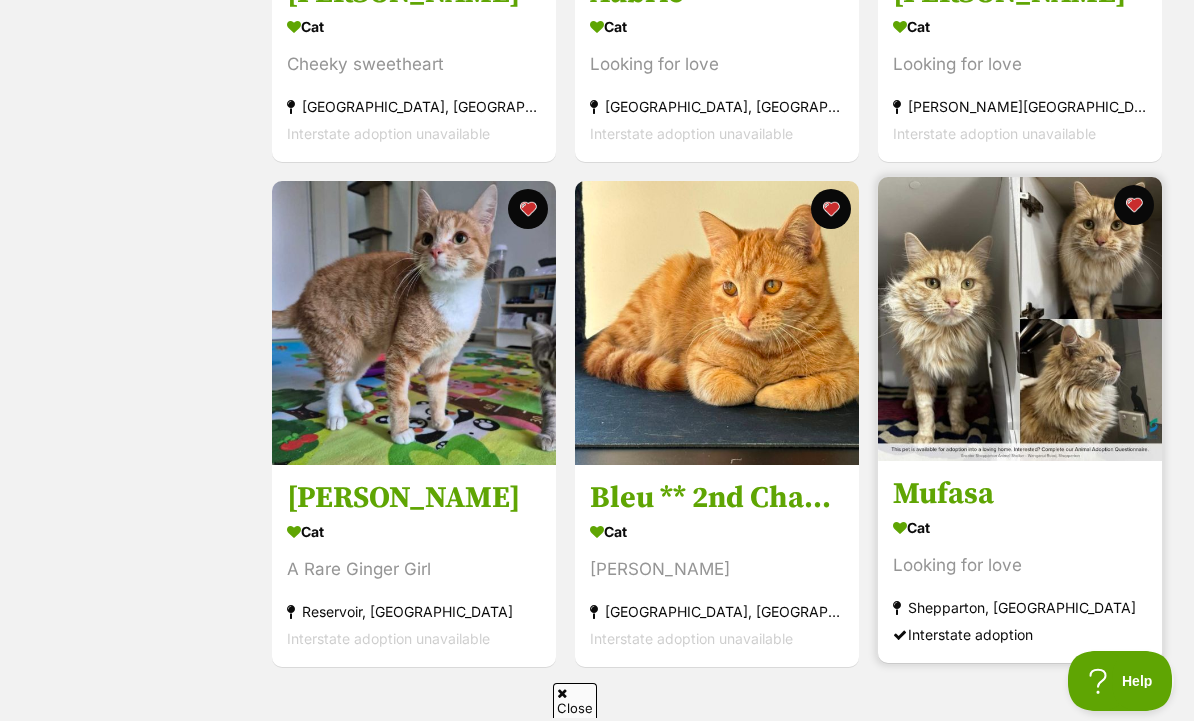 click at bounding box center (1020, 319) 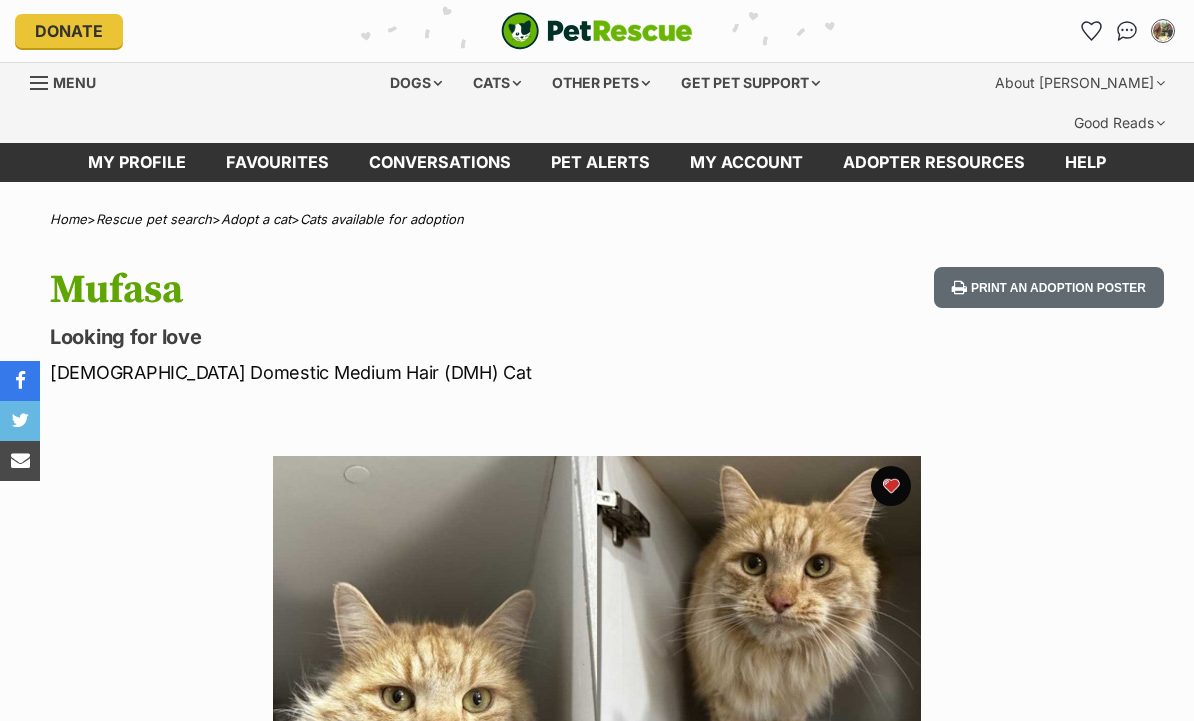 scroll, scrollTop: 0, scrollLeft: 0, axis: both 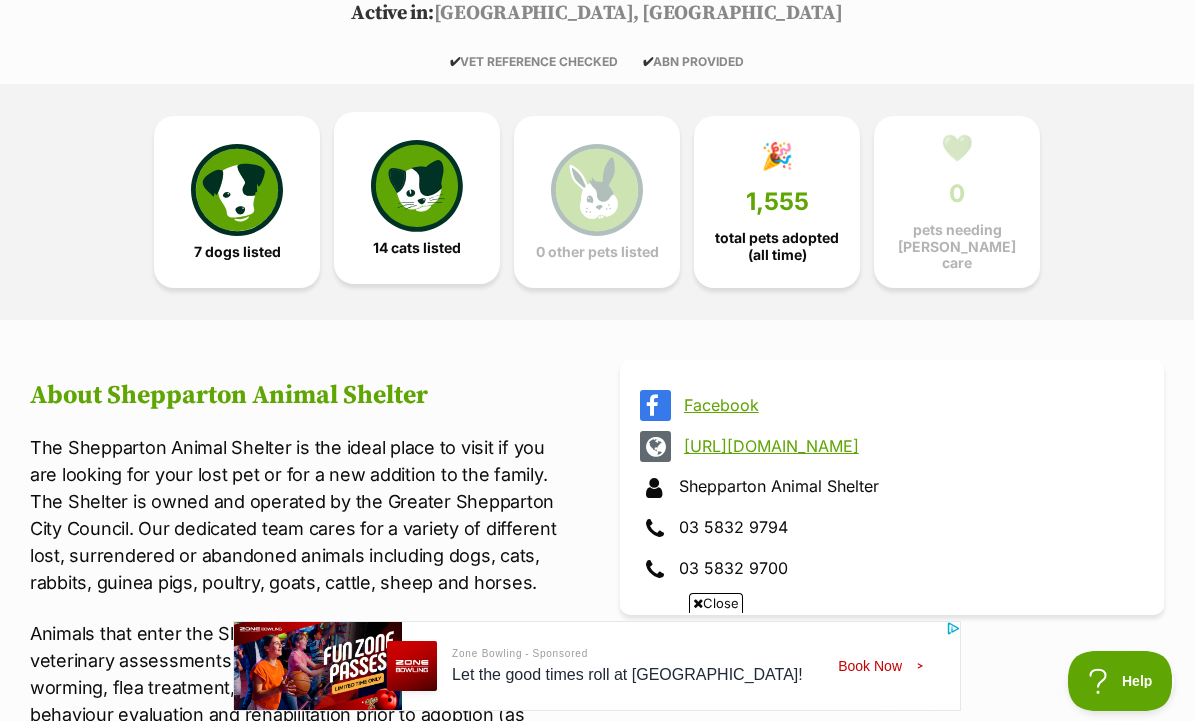 click at bounding box center [417, 186] 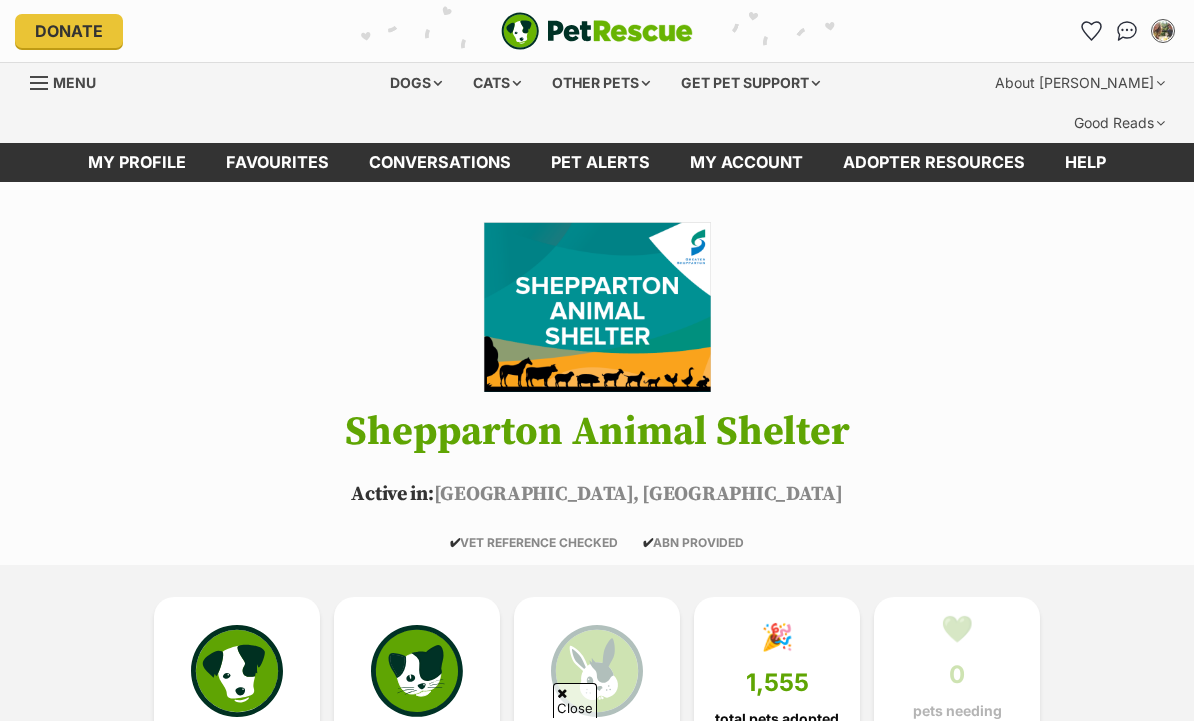 scroll, scrollTop: 1772, scrollLeft: 0, axis: vertical 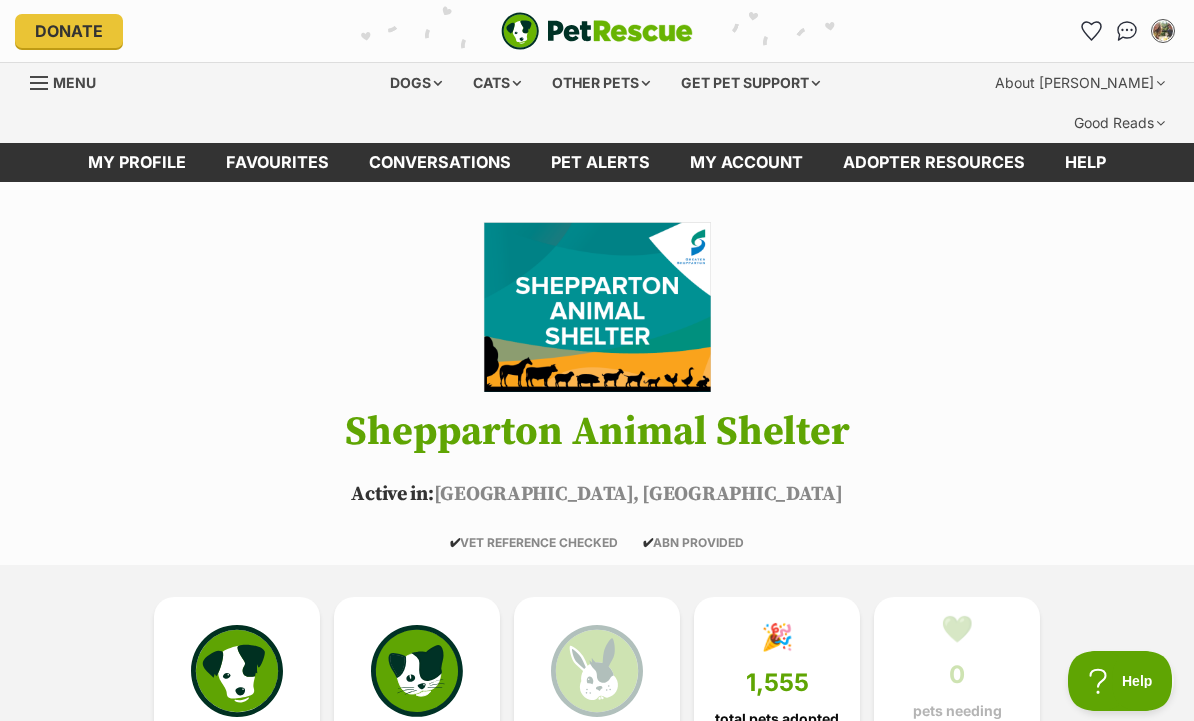click on "Menu" at bounding box center [74, 82] 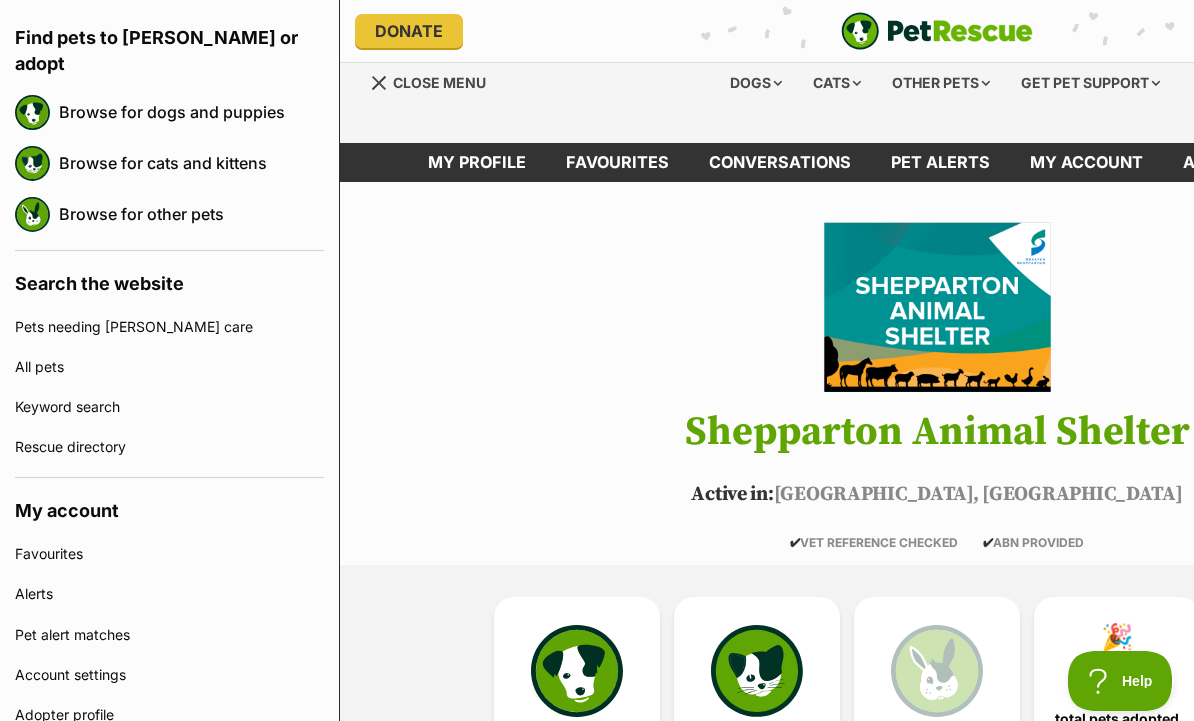 scroll, scrollTop: 213, scrollLeft: 0, axis: vertical 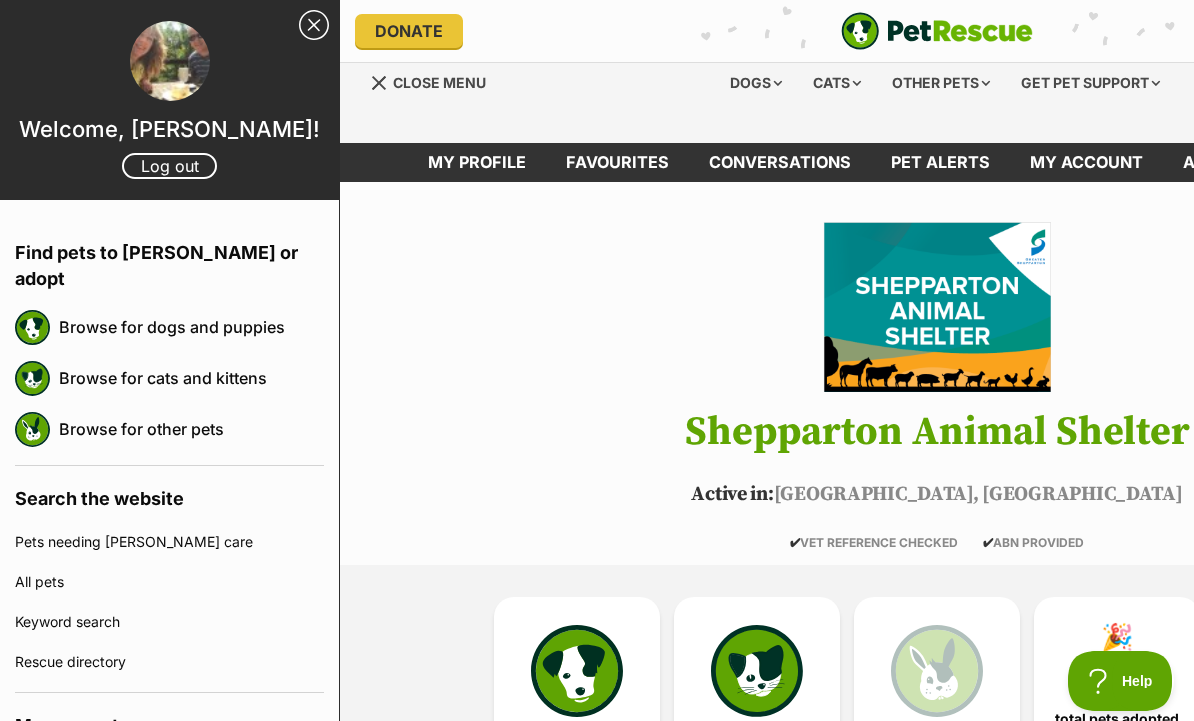 click at bounding box center (170, 61) 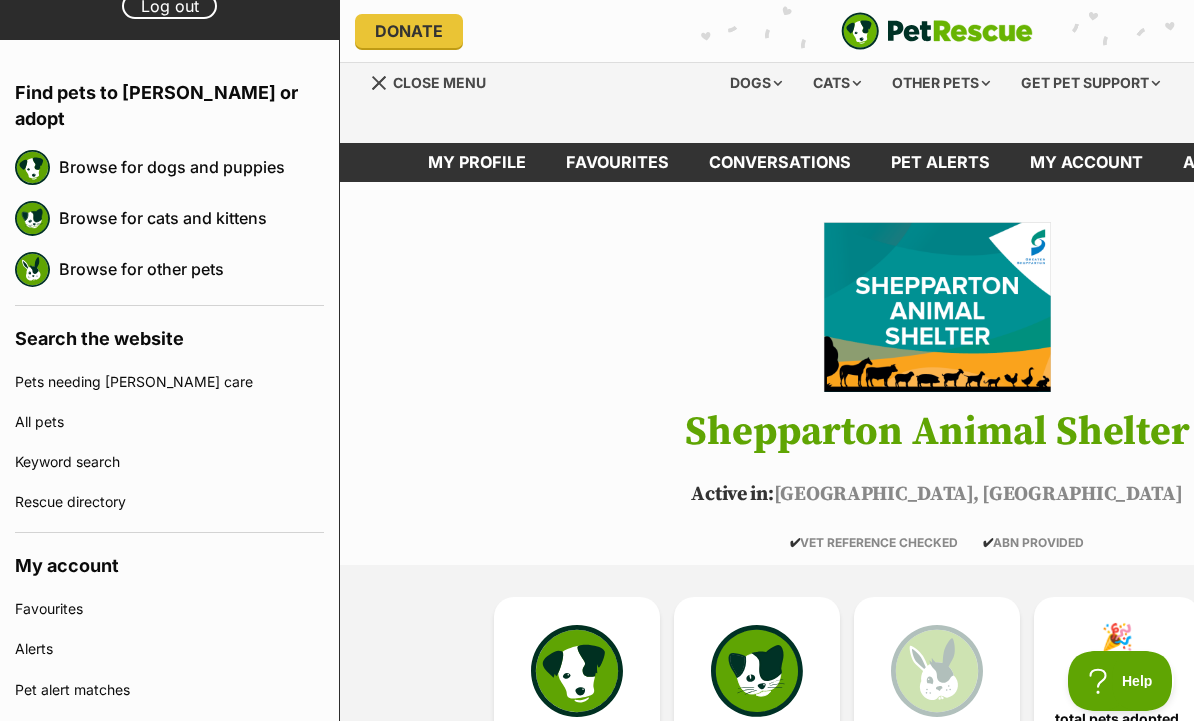 scroll, scrollTop: 495, scrollLeft: 0, axis: vertical 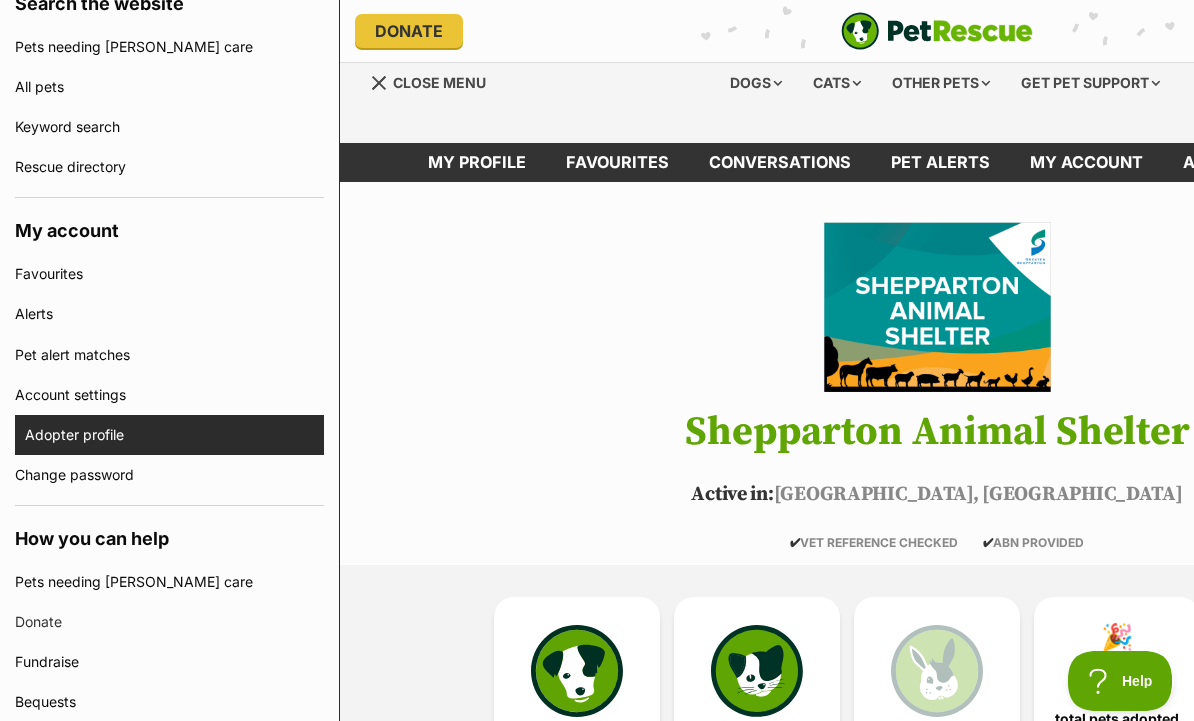 click on "Adopter profile" at bounding box center (174, 435) 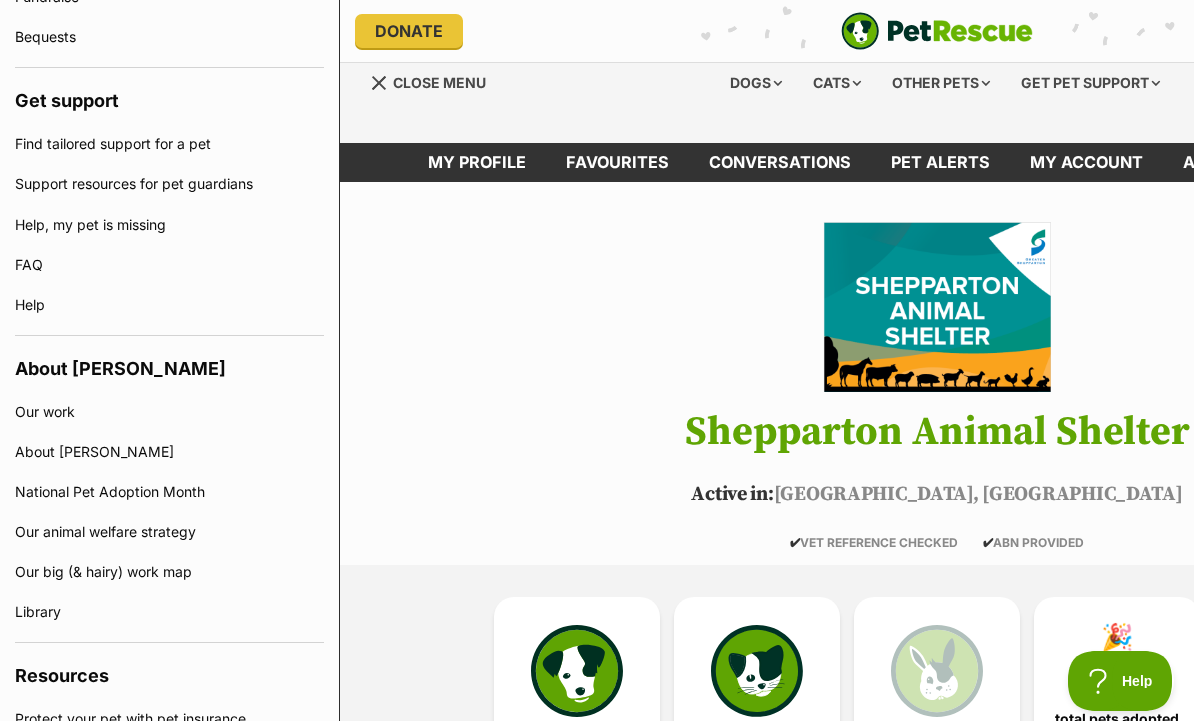 scroll, scrollTop: 1169, scrollLeft: 0, axis: vertical 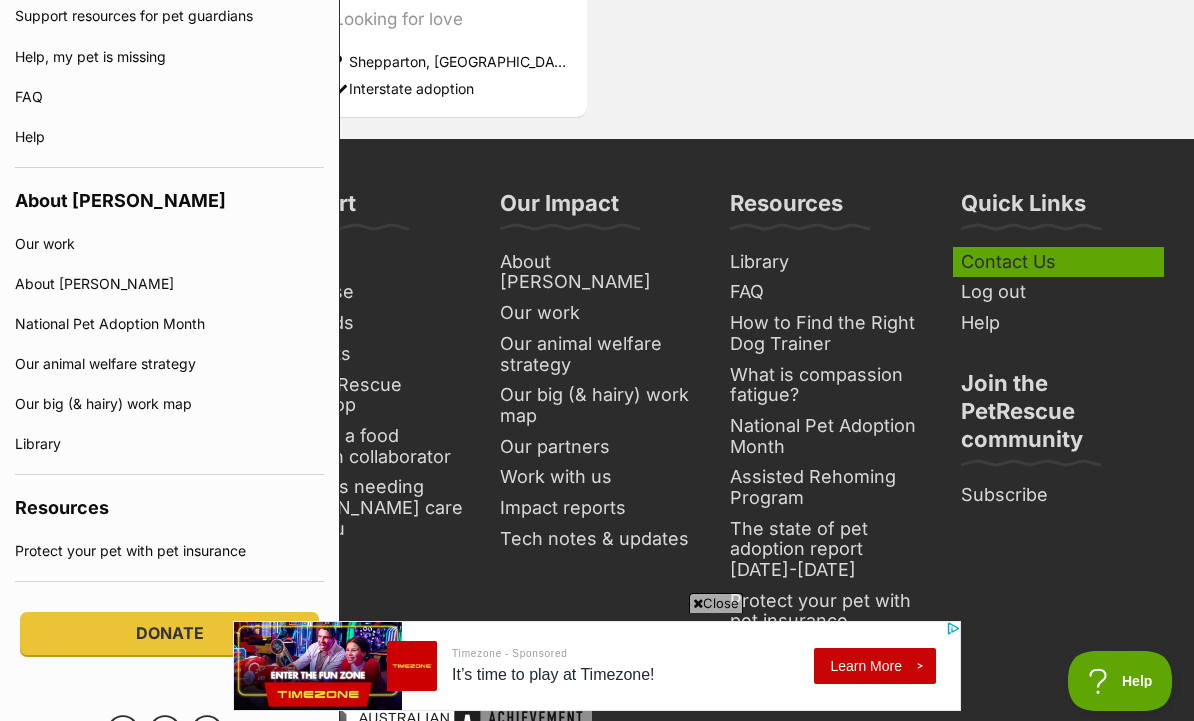 click on "Contact Us" at bounding box center [1058, 262] 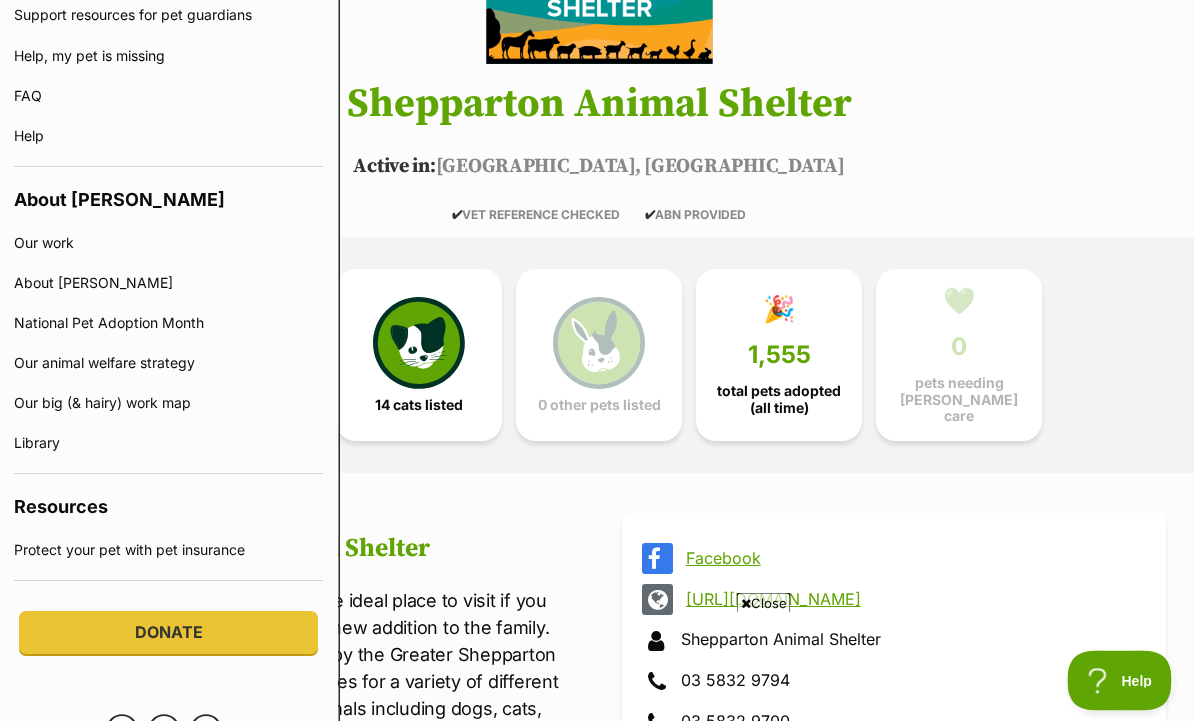 scroll, scrollTop: 0, scrollLeft: 337, axis: horizontal 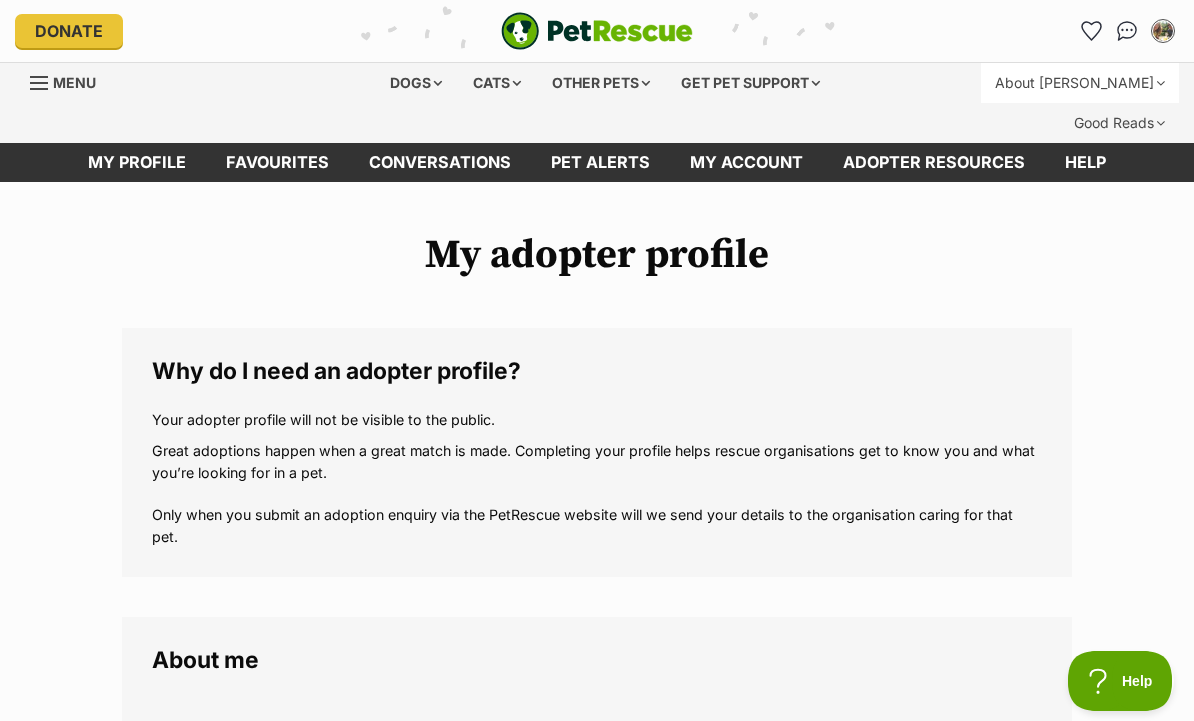 click on "About [PERSON_NAME]" at bounding box center (1080, 83) 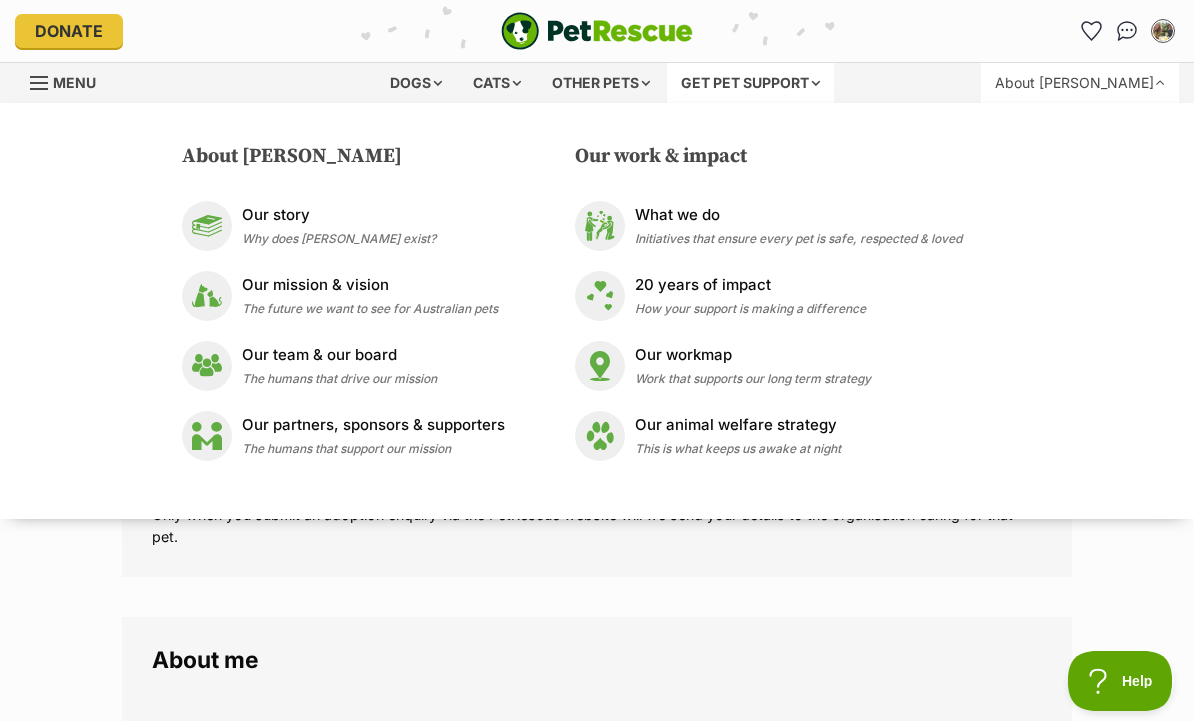 click on "Get pet support" at bounding box center [750, 83] 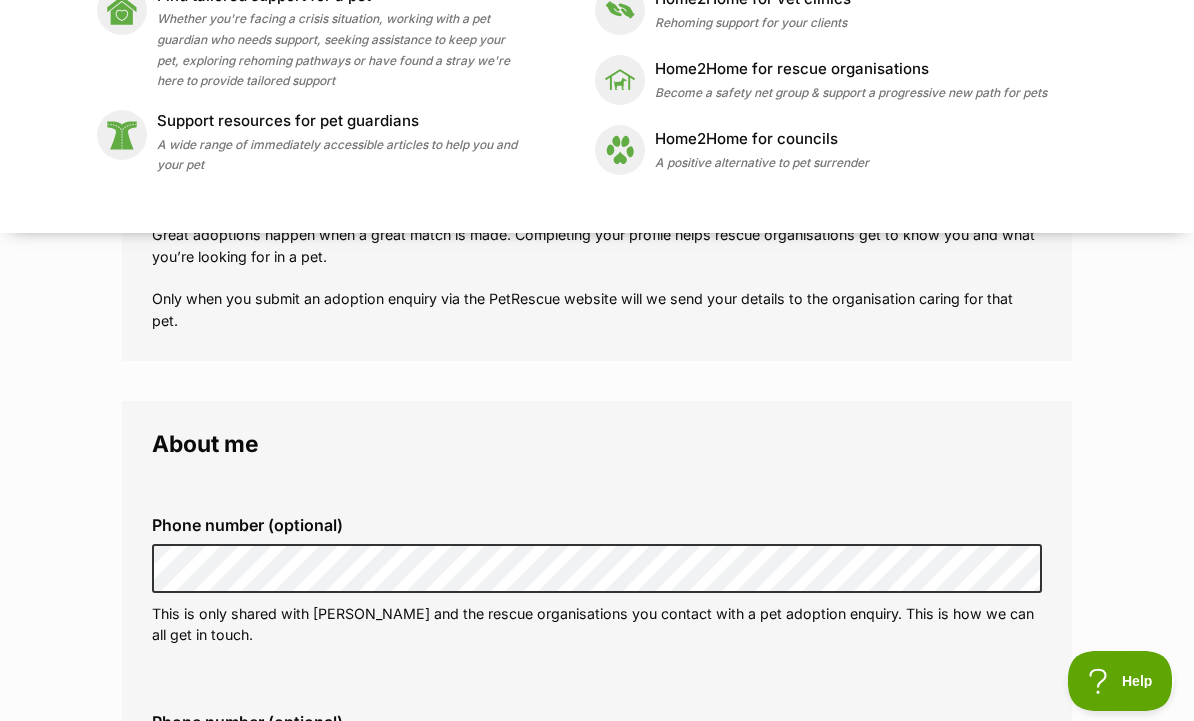 scroll, scrollTop: 317, scrollLeft: 0, axis: vertical 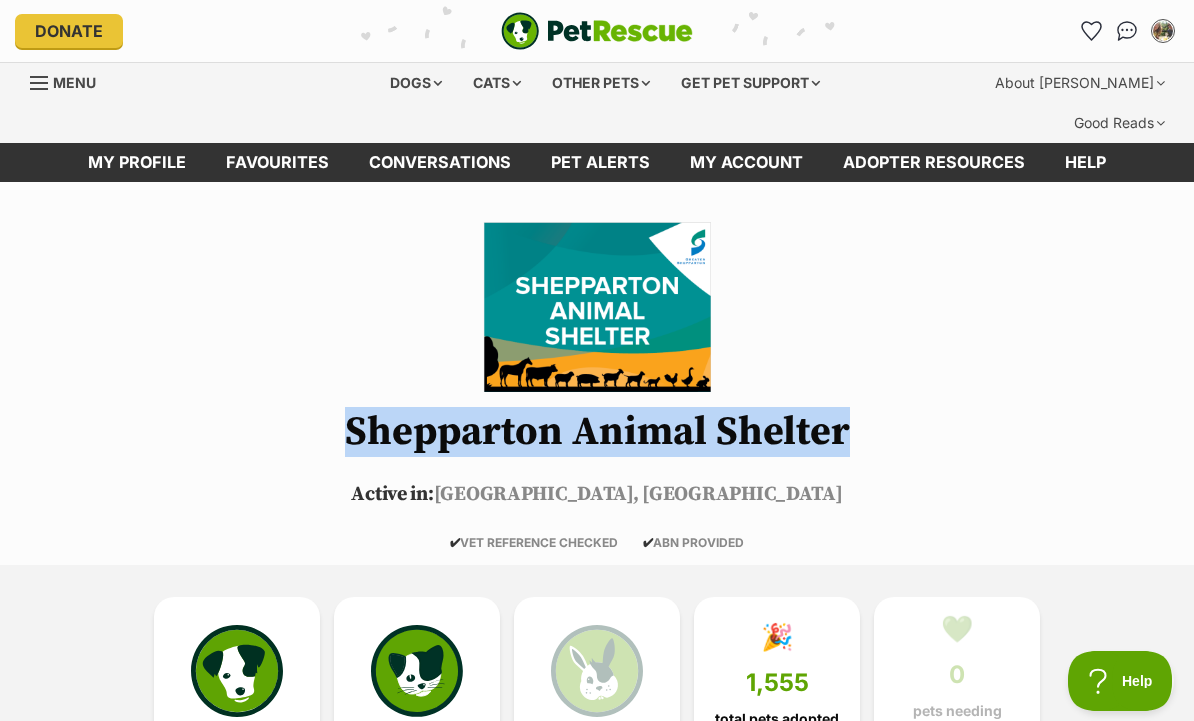 click at bounding box center [597, 307] 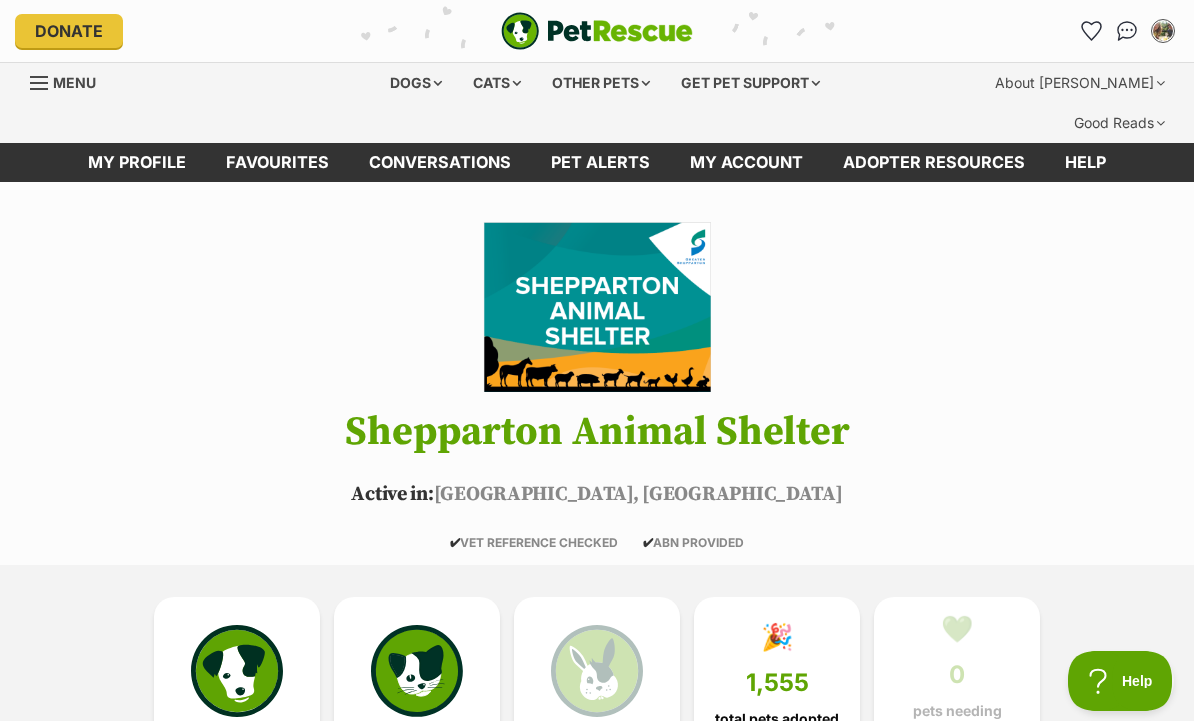 click at bounding box center [597, 307] 